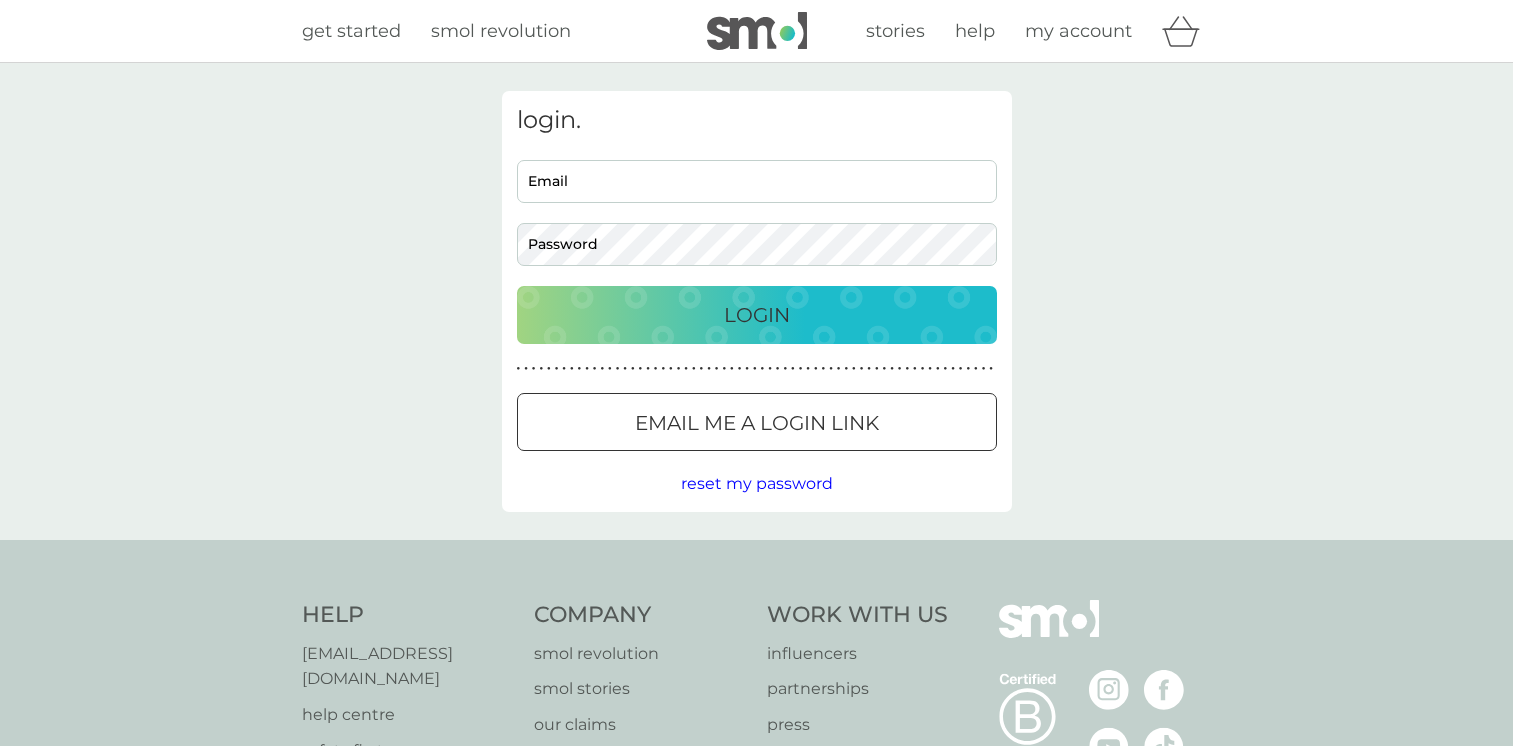 scroll, scrollTop: 0, scrollLeft: 0, axis: both 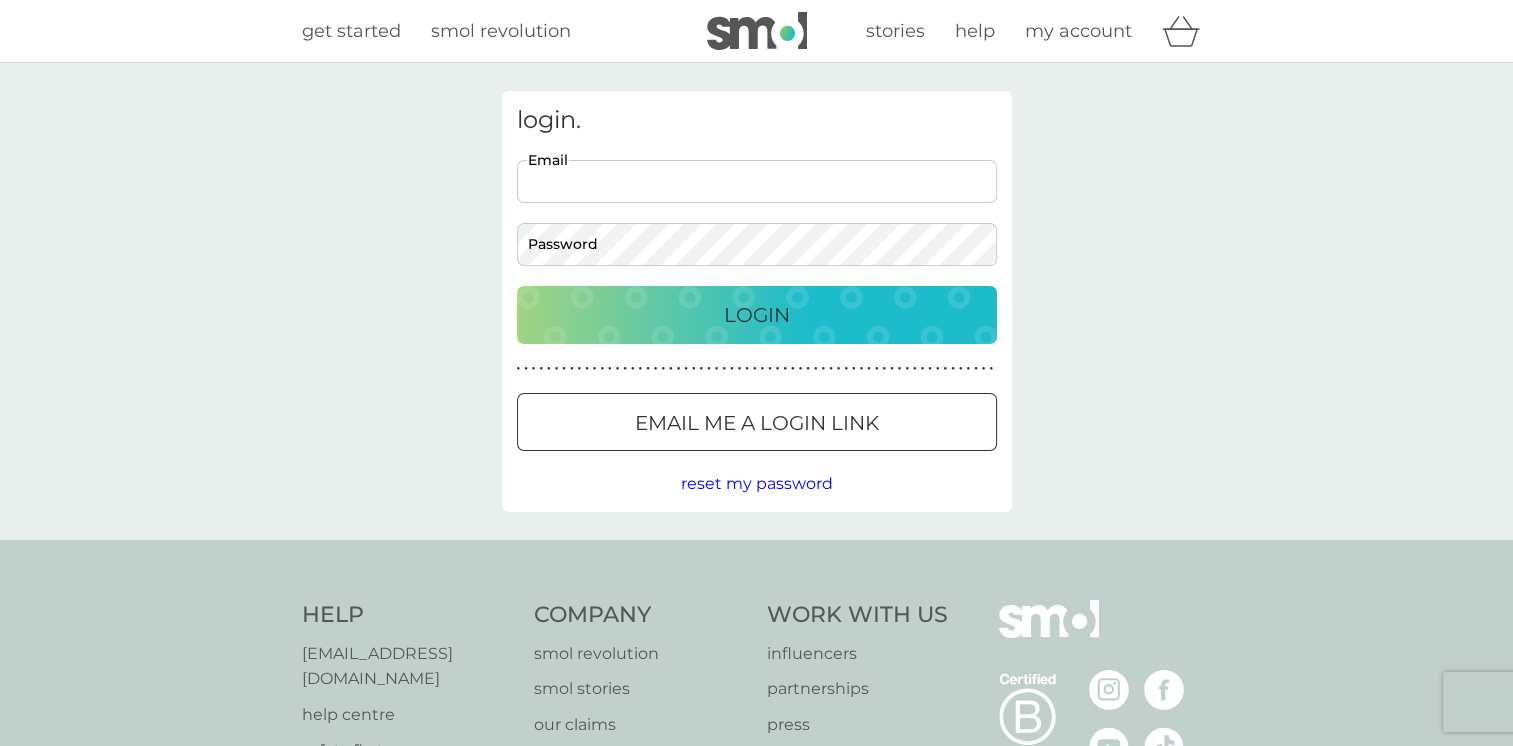 click on "Email" at bounding box center (757, 181) 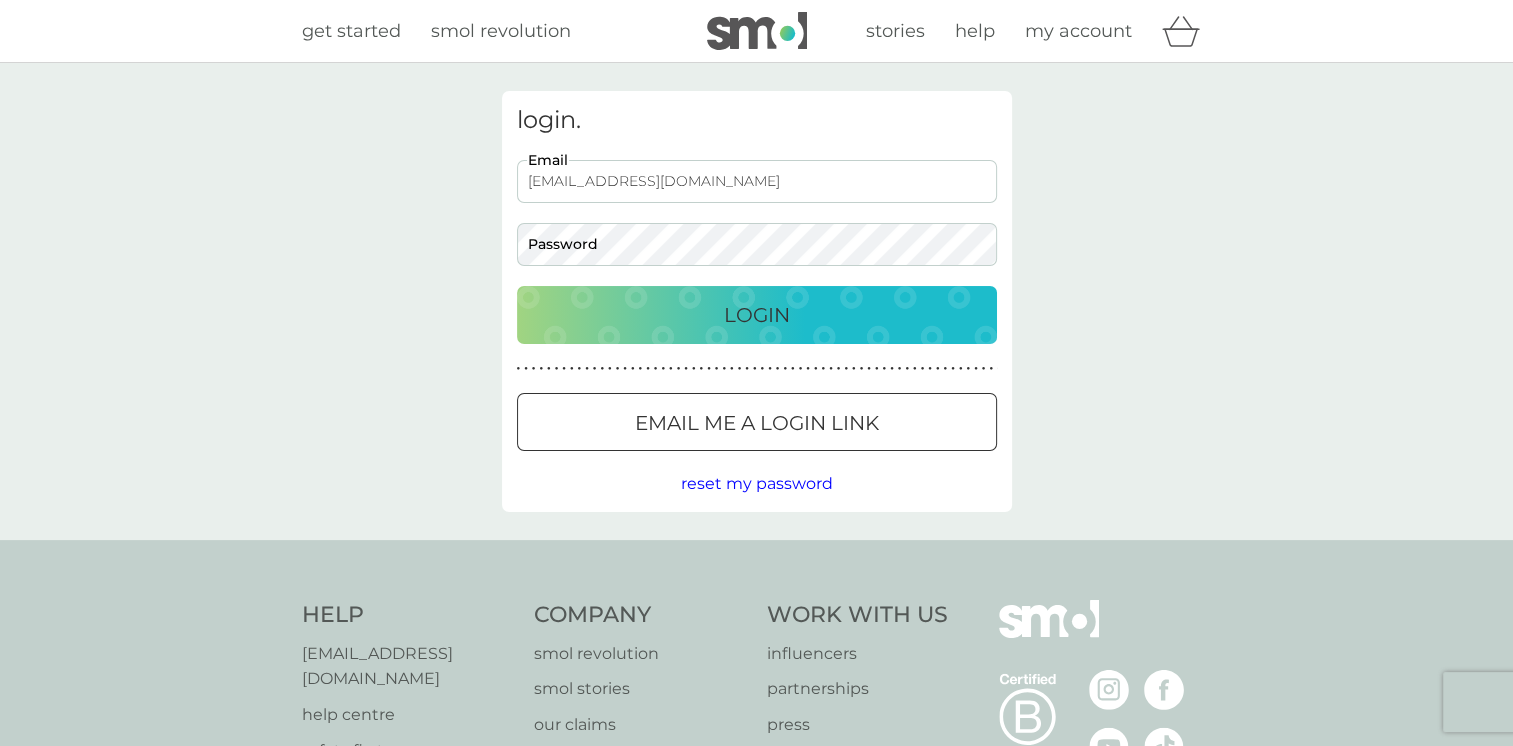 type on "[EMAIL_ADDRESS][DOMAIN_NAME]" 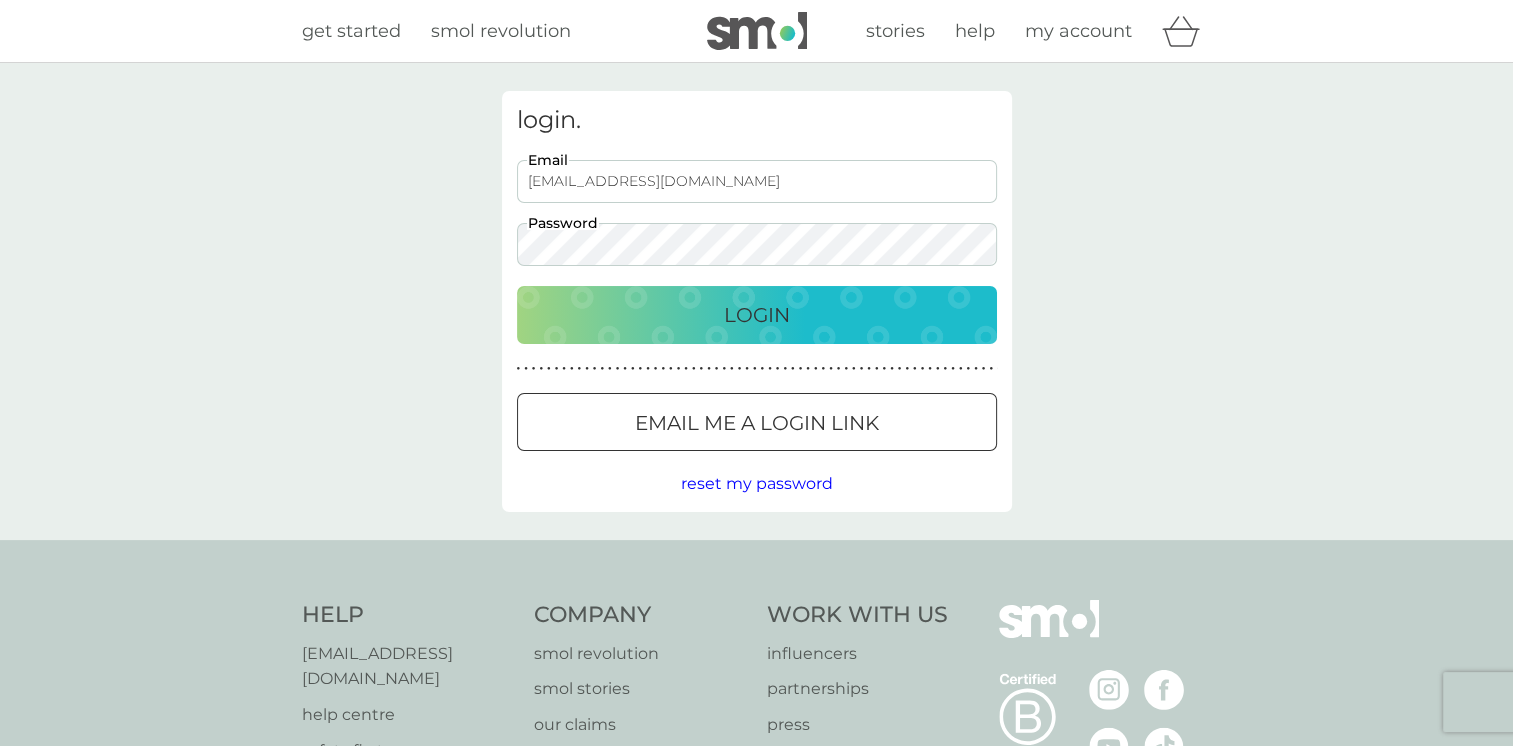 click on "Login" at bounding box center (757, 315) 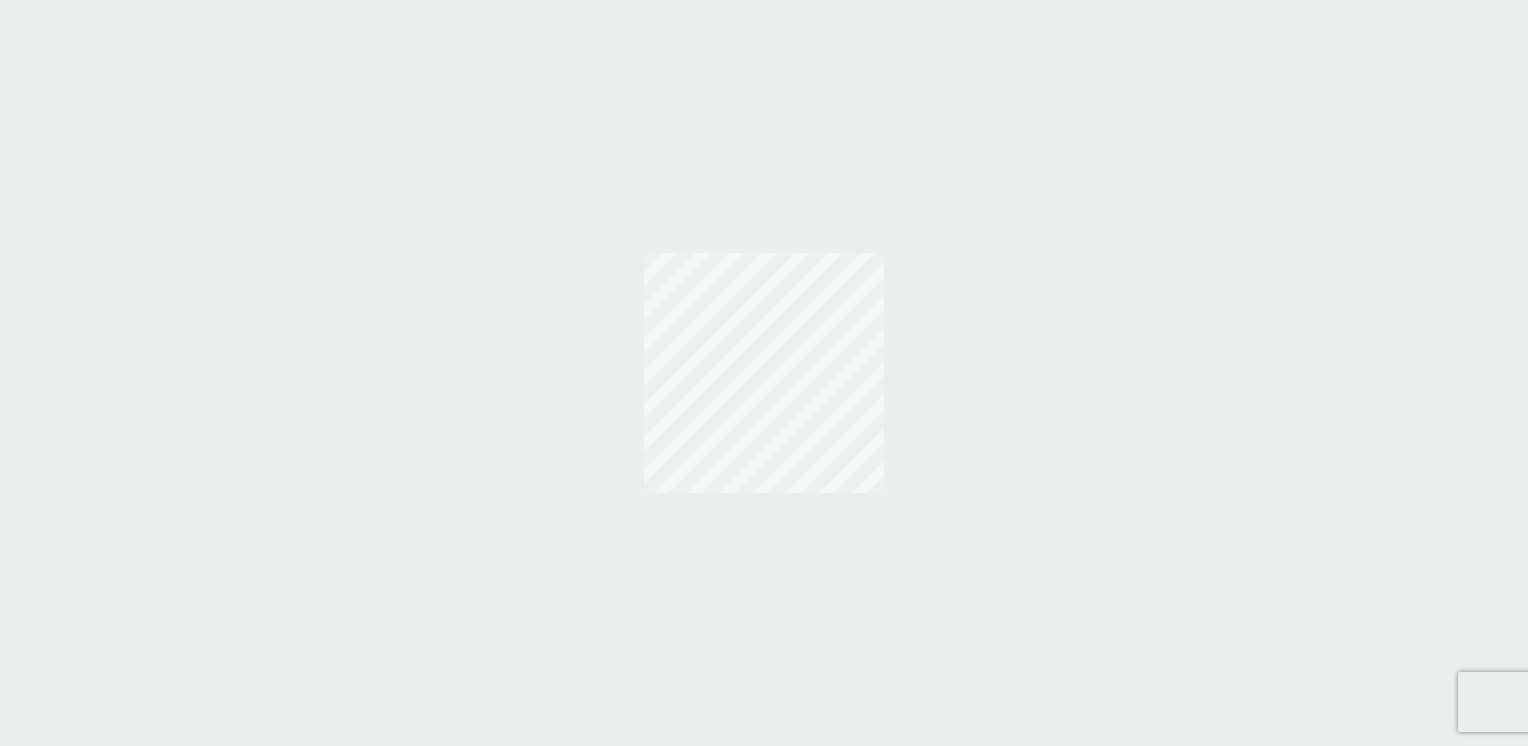 scroll, scrollTop: 0, scrollLeft: 0, axis: both 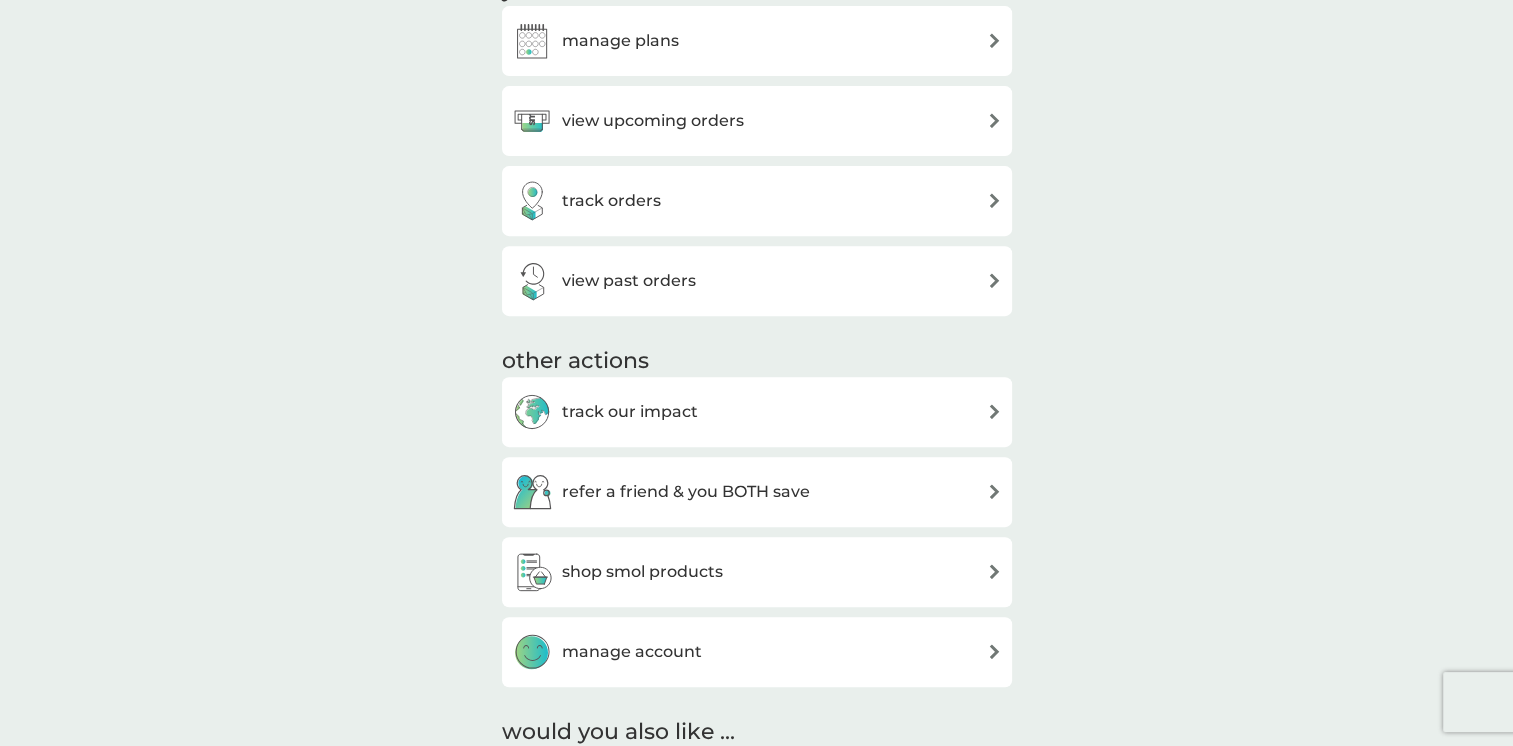 click on "manage plans" at bounding box center (757, 41) 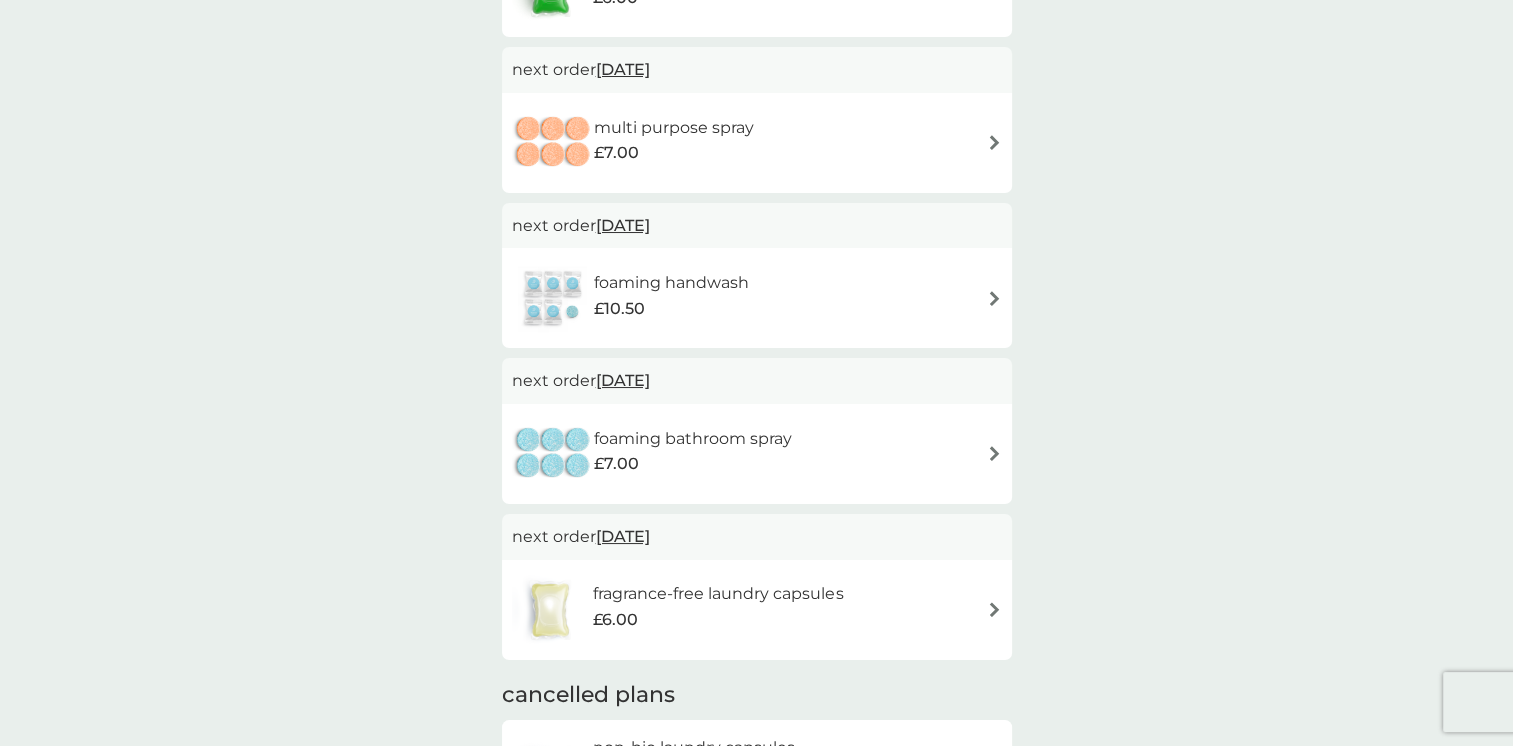 scroll, scrollTop: 280, scrollLeft: 0, axis: vertical 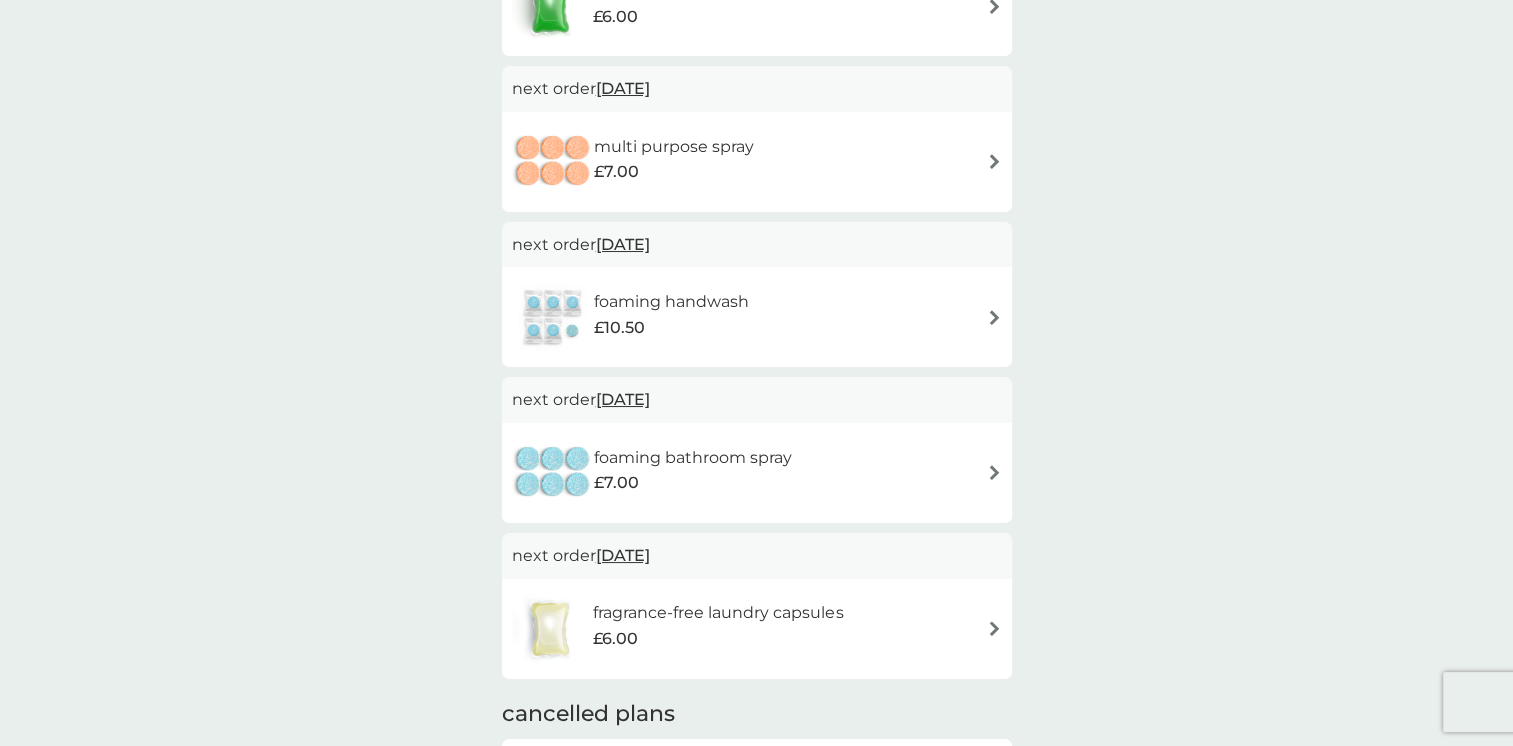 click on "foaming handwash £10.50" at bounding box center (757, 317) 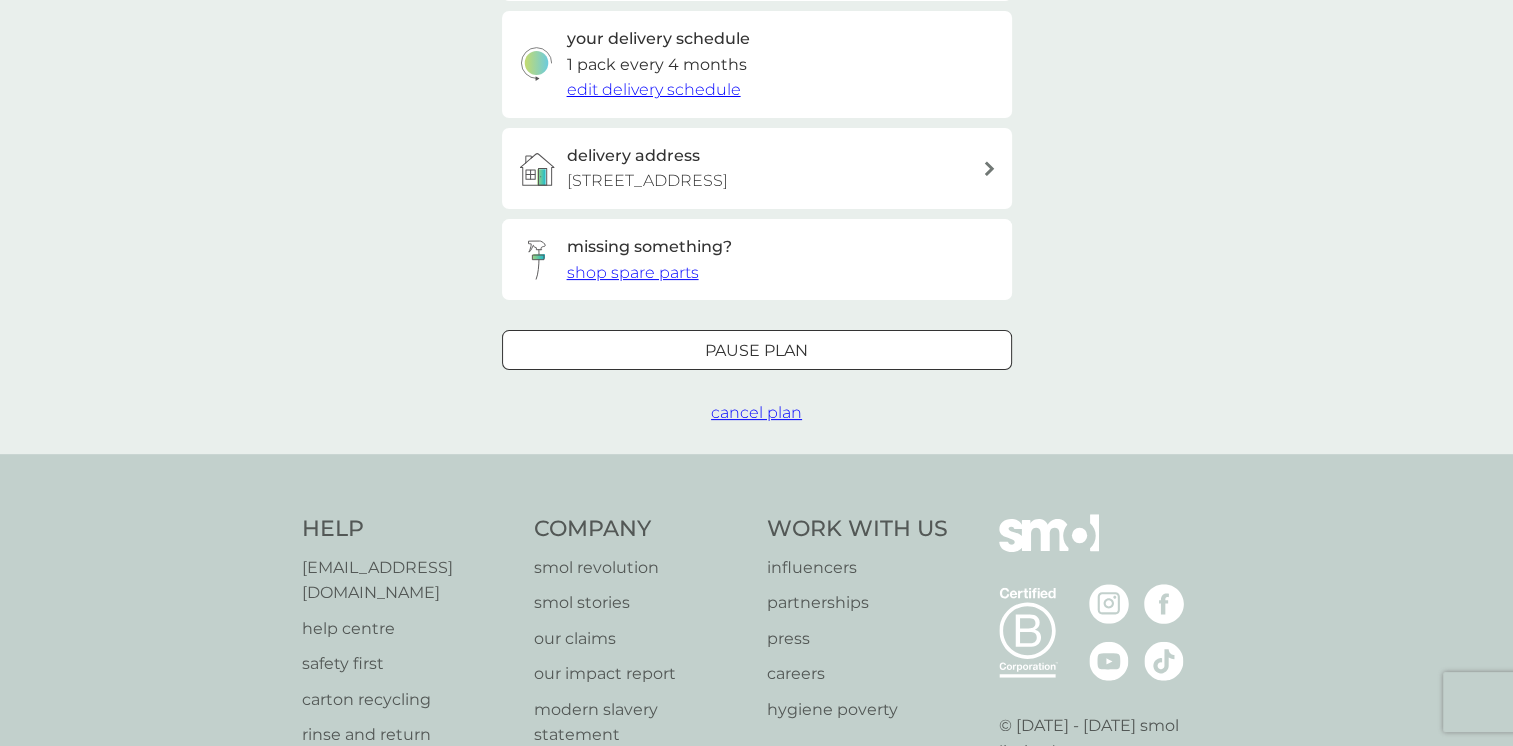 scroll, scrollTop: 480, scrollLeft: 0, axis: vertical 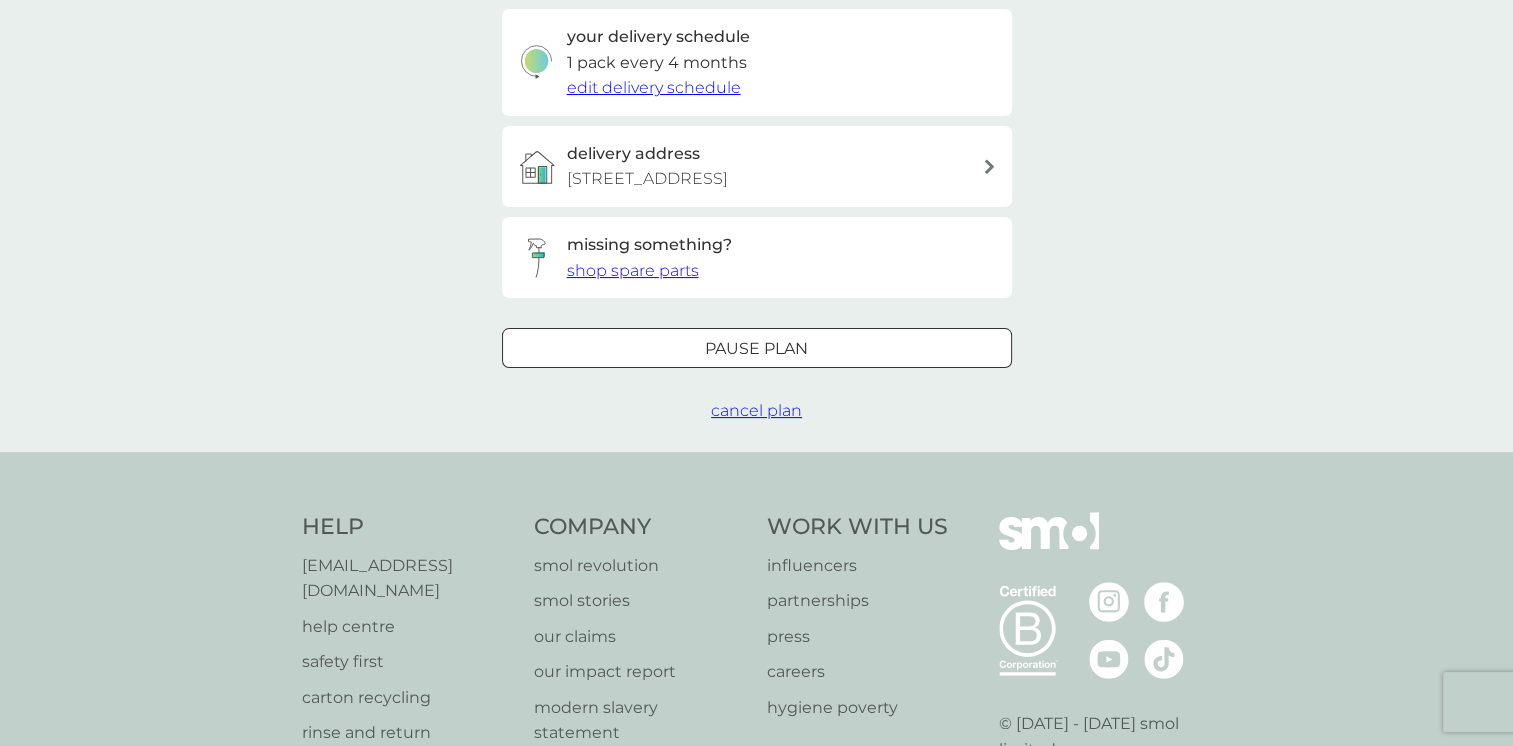 click on "cancel plan" at bounding box center [756, 410] 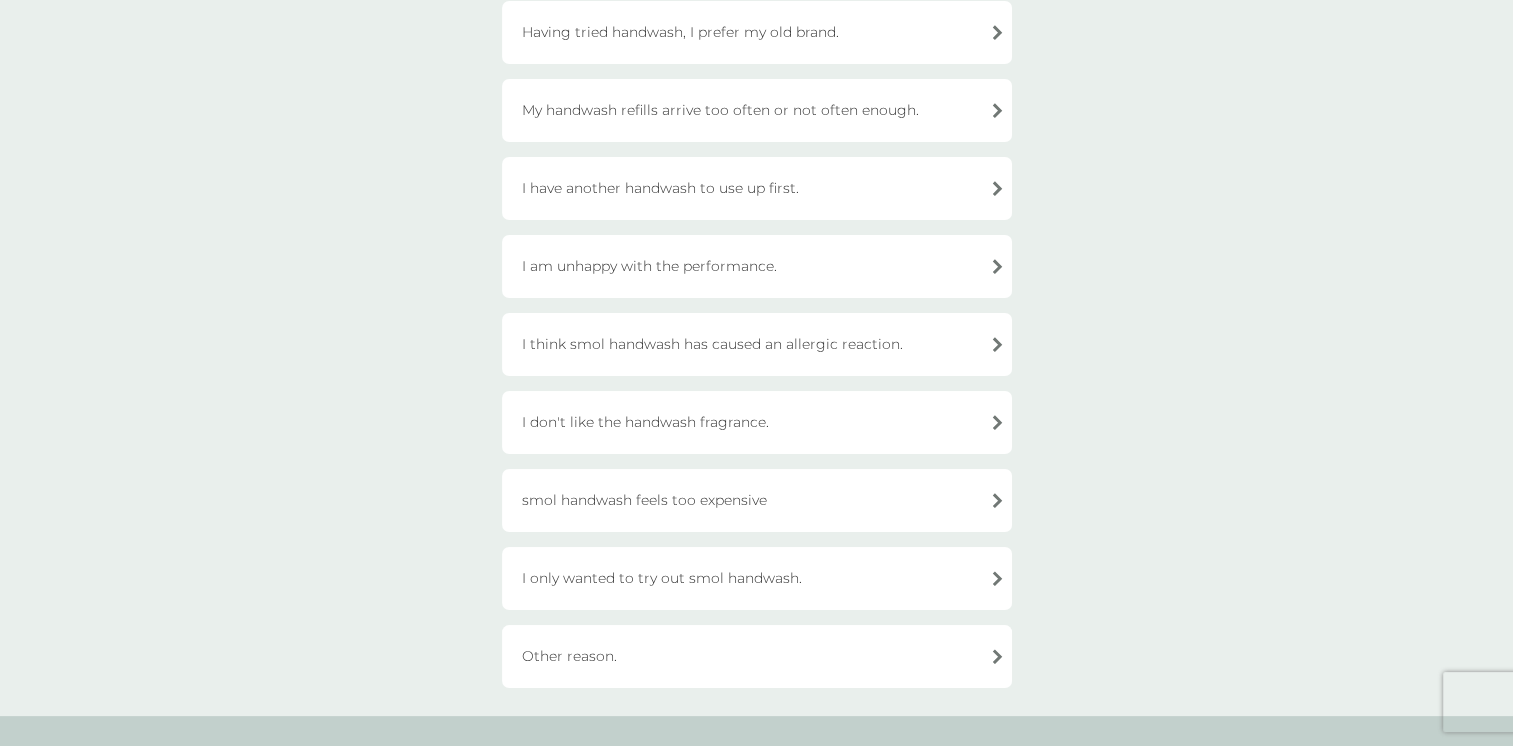 scroll, scrollTop: 440, scrollLeft: 0, axis: vertical 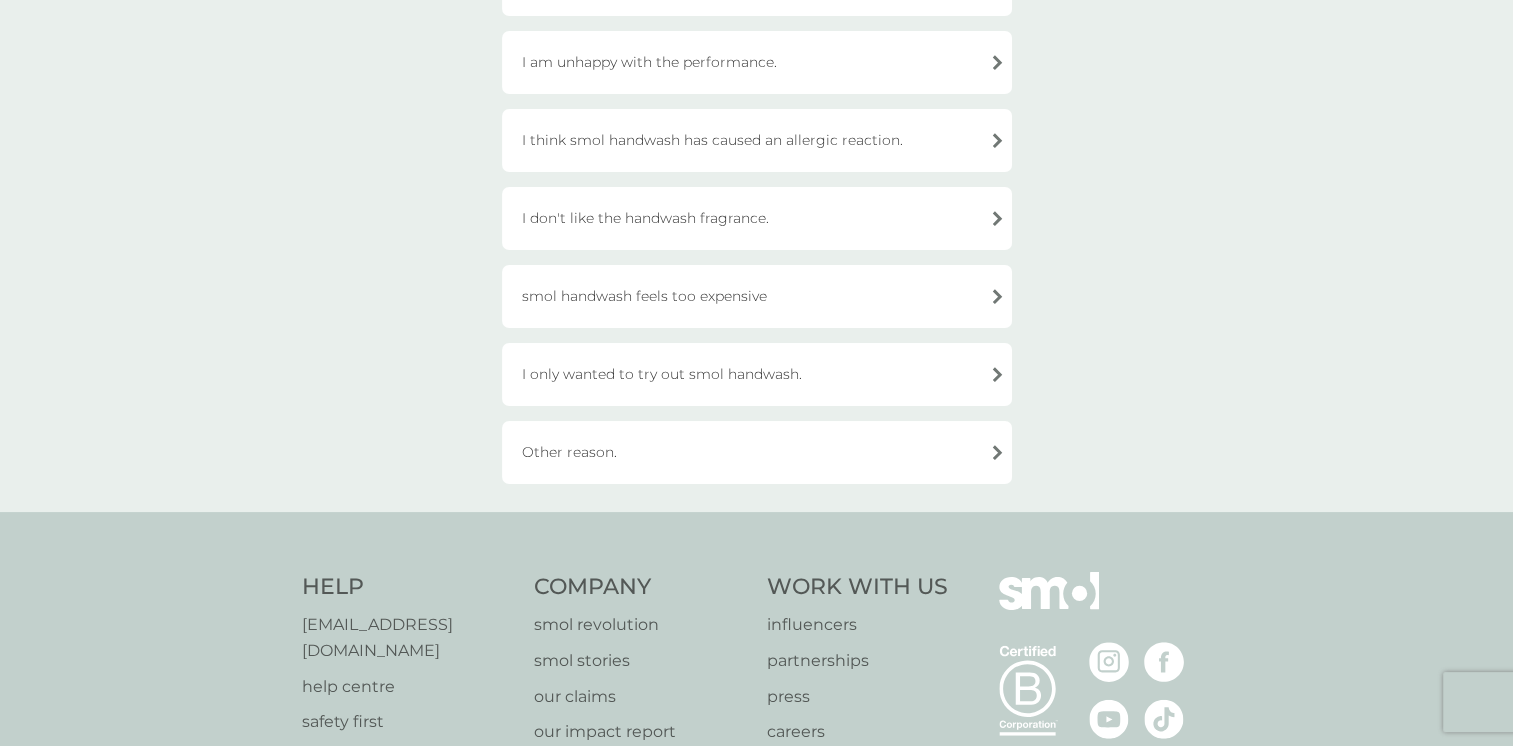 click on "Other reason." at bounding box center [757, 452] 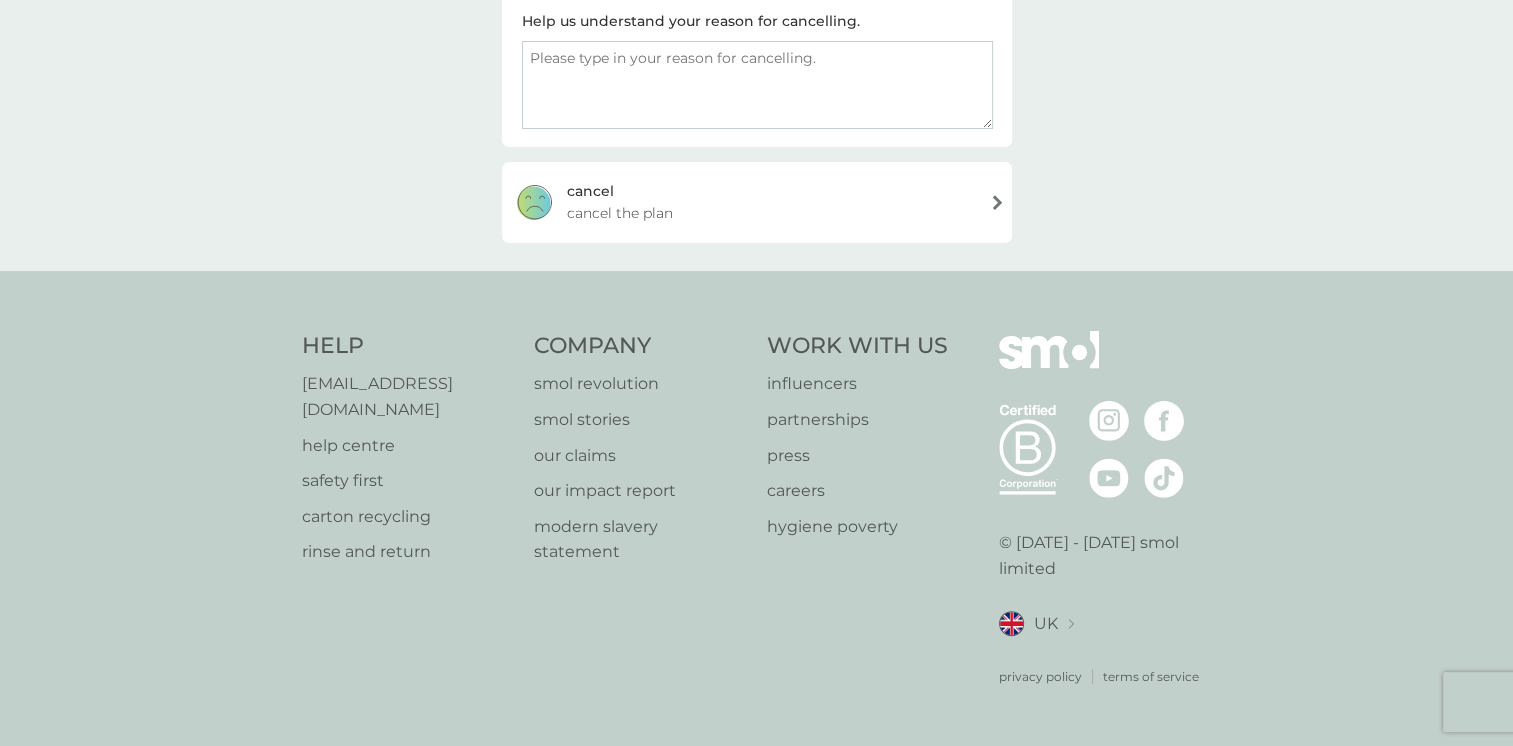 scroll, scrollTop: 328, scrollLeft: 0, axis: vertical 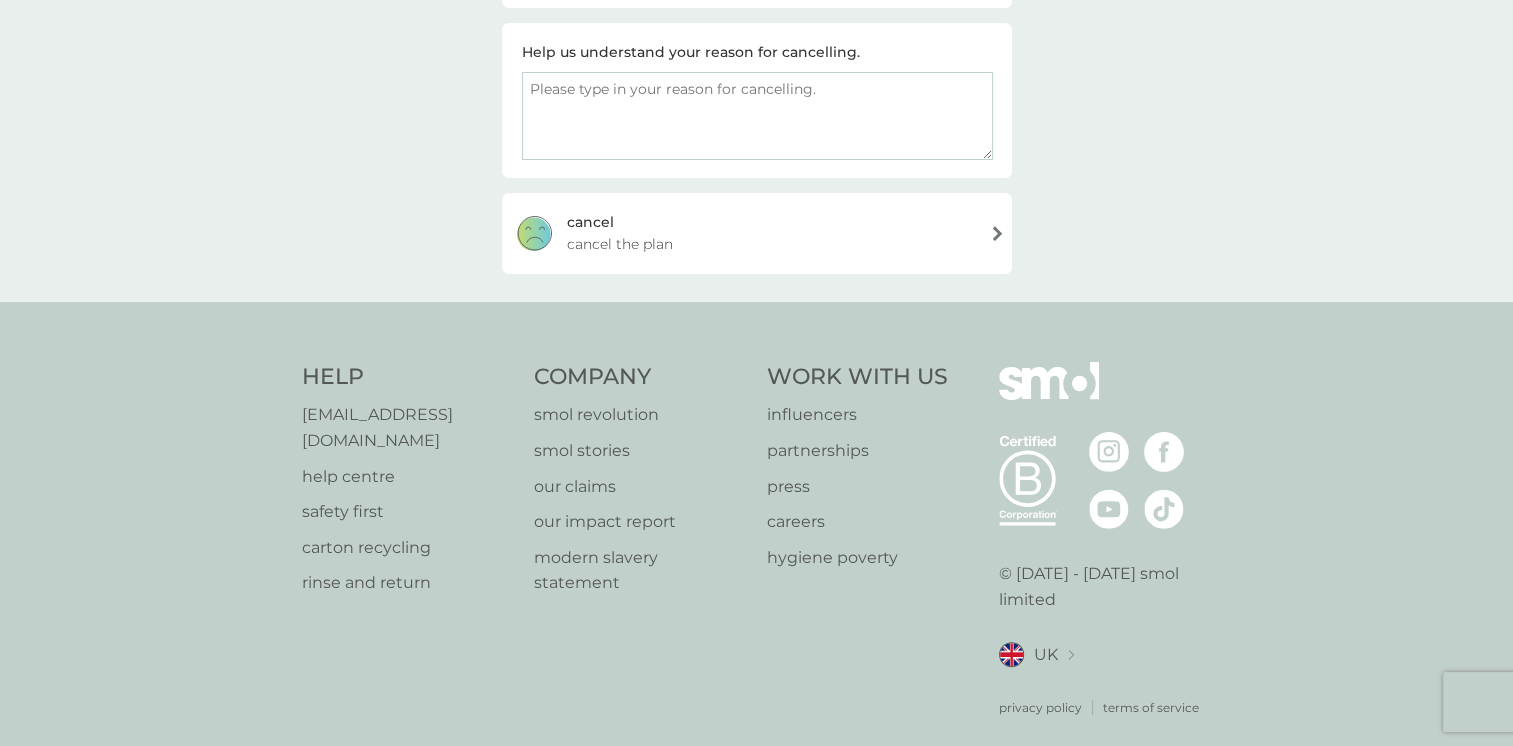click on "cancel cancel the plan" at bounding box center (757, 233) 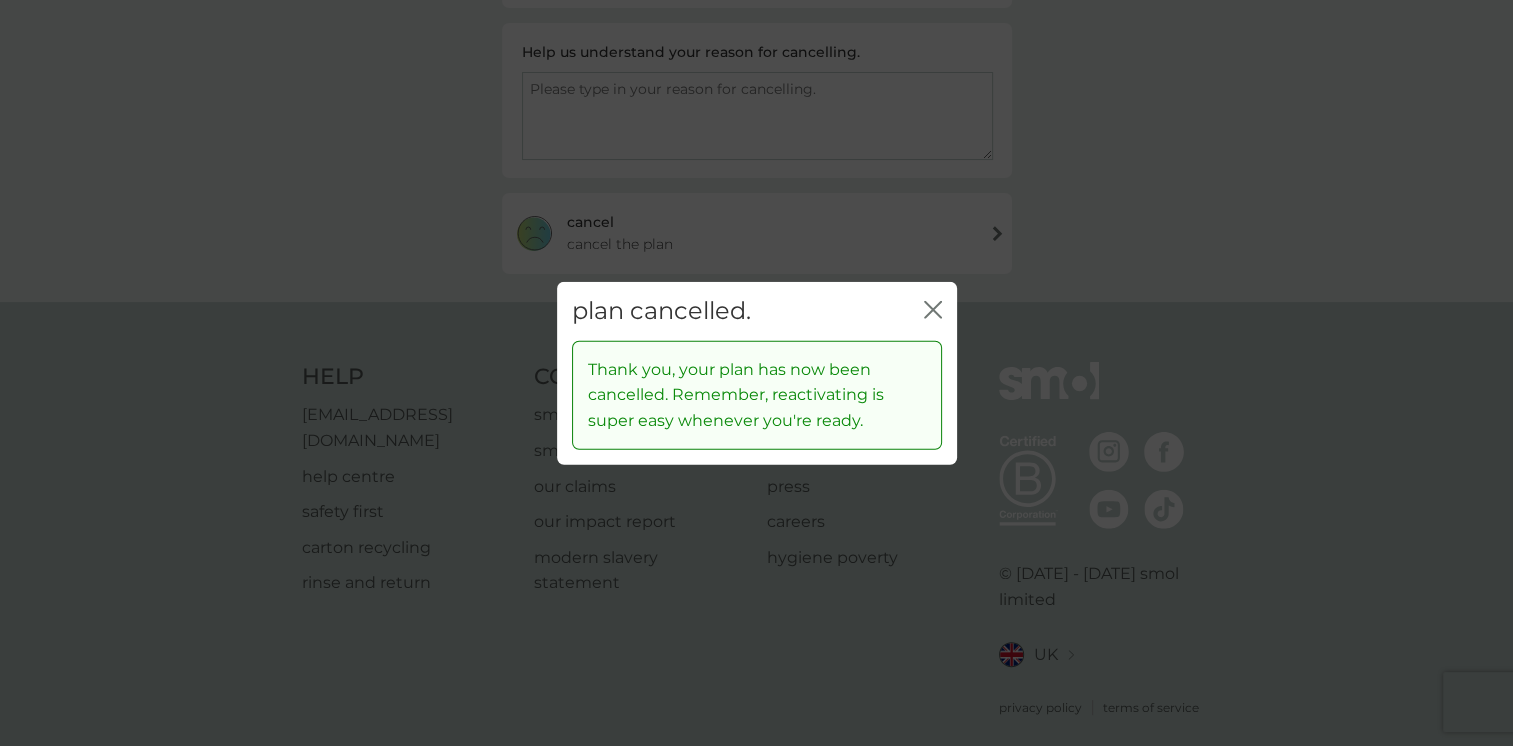 click 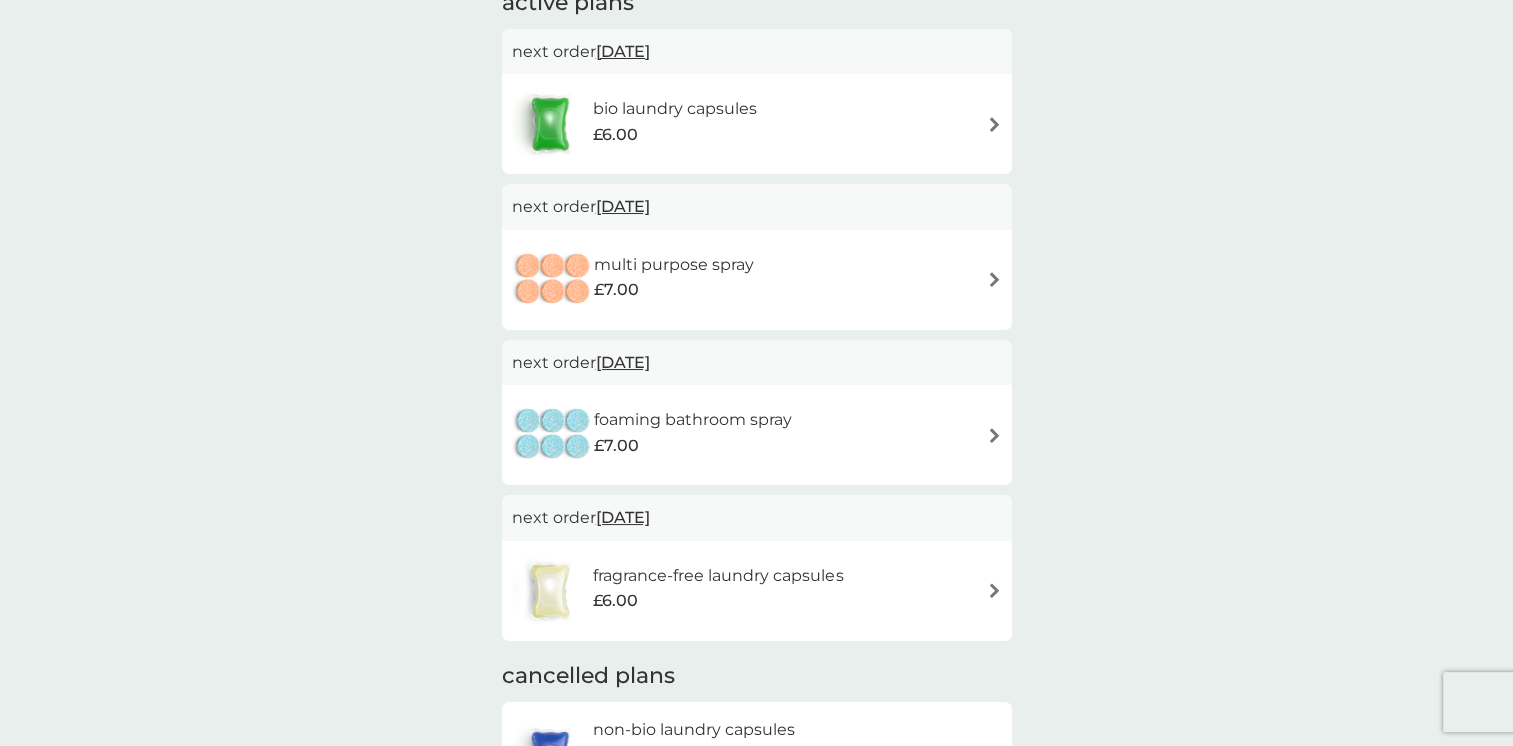 scroll, scrollTop: 160, scrollLeft: 0, axis: vertical 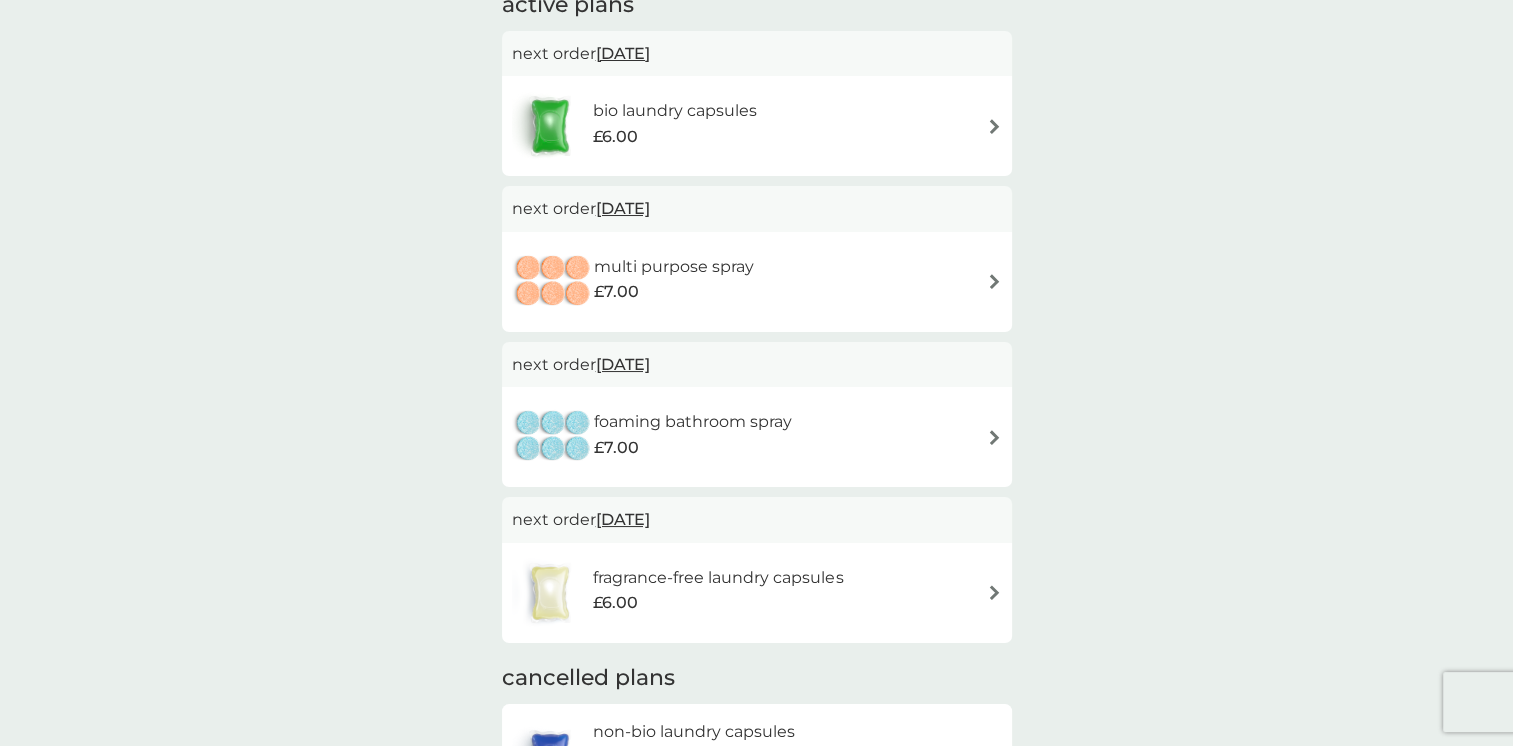 click on "bio laundry capsules £6.00" at bounding box center (757, 126) 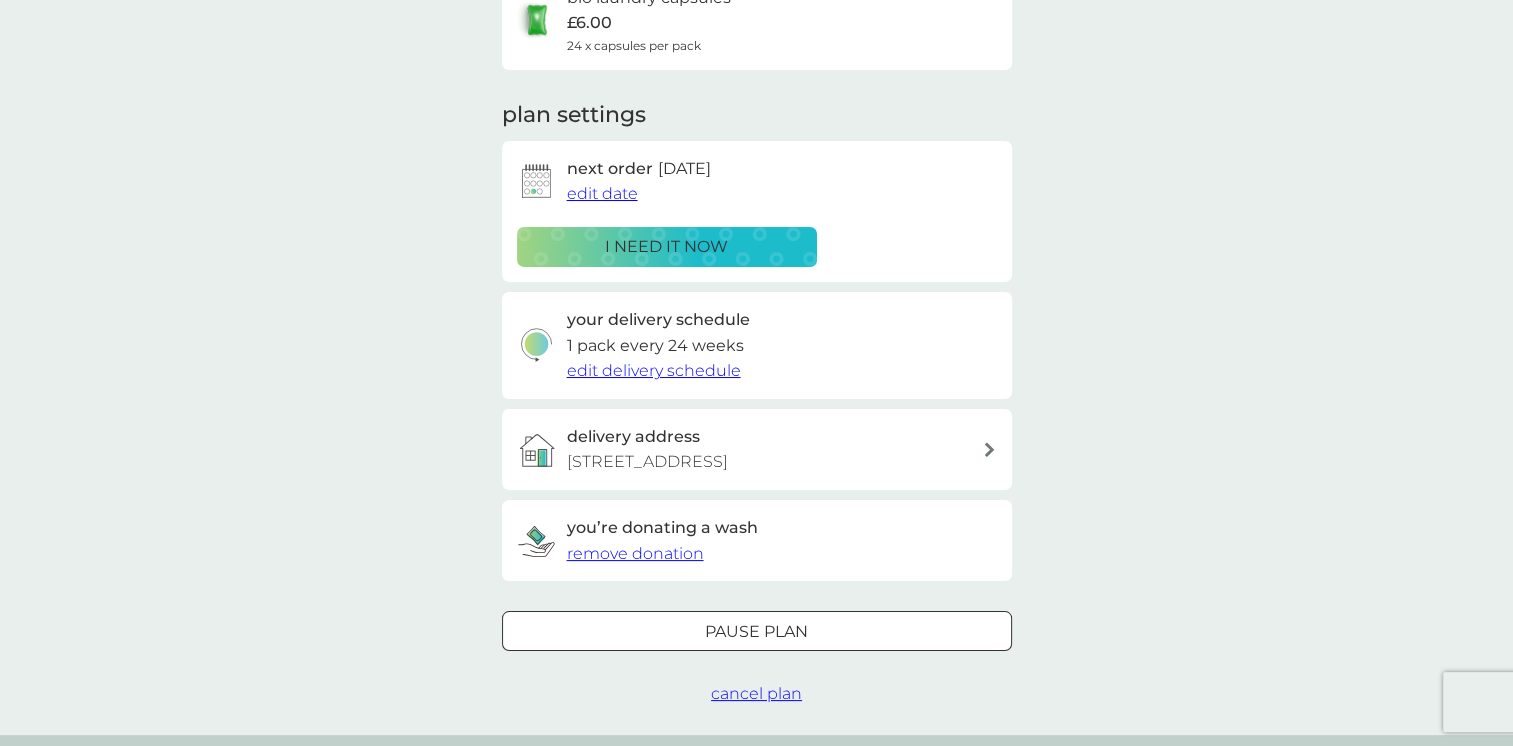 scroll, scrollTop: 200, scrollLeft: 0, axis: vertical 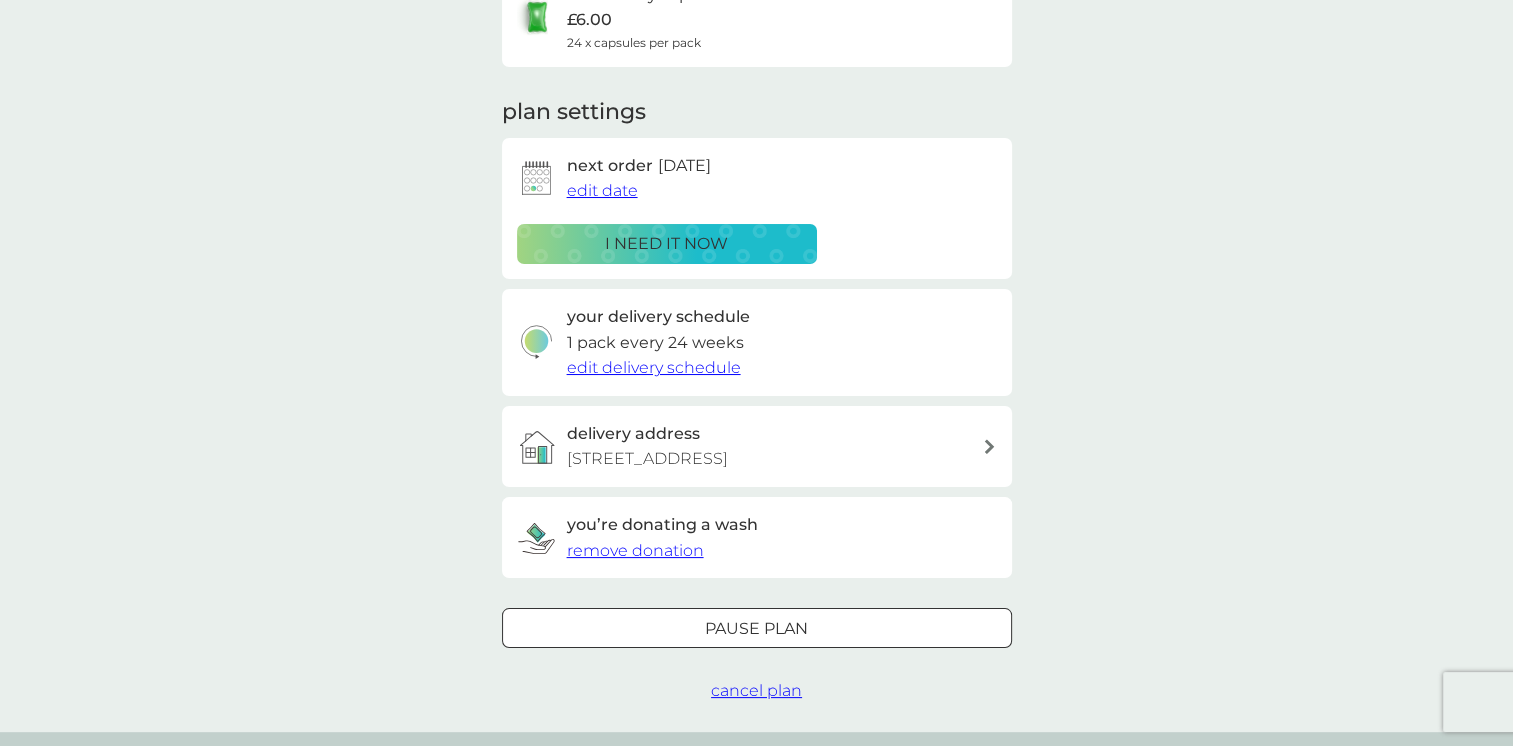 click on "your smol plans bio laundry capsules £6.00 24 x capsules per pack plan settings next order 22 Jul 2025 edit date i need it now your delivery schedule 1 pack every 24 weeks edit delivery schedule delivery address 40 Sperrin Park,  Londonderry, BT47 6NJ you’re donating a wash remove donation Pause plan cancel plan" at bounding box center (756, 297) 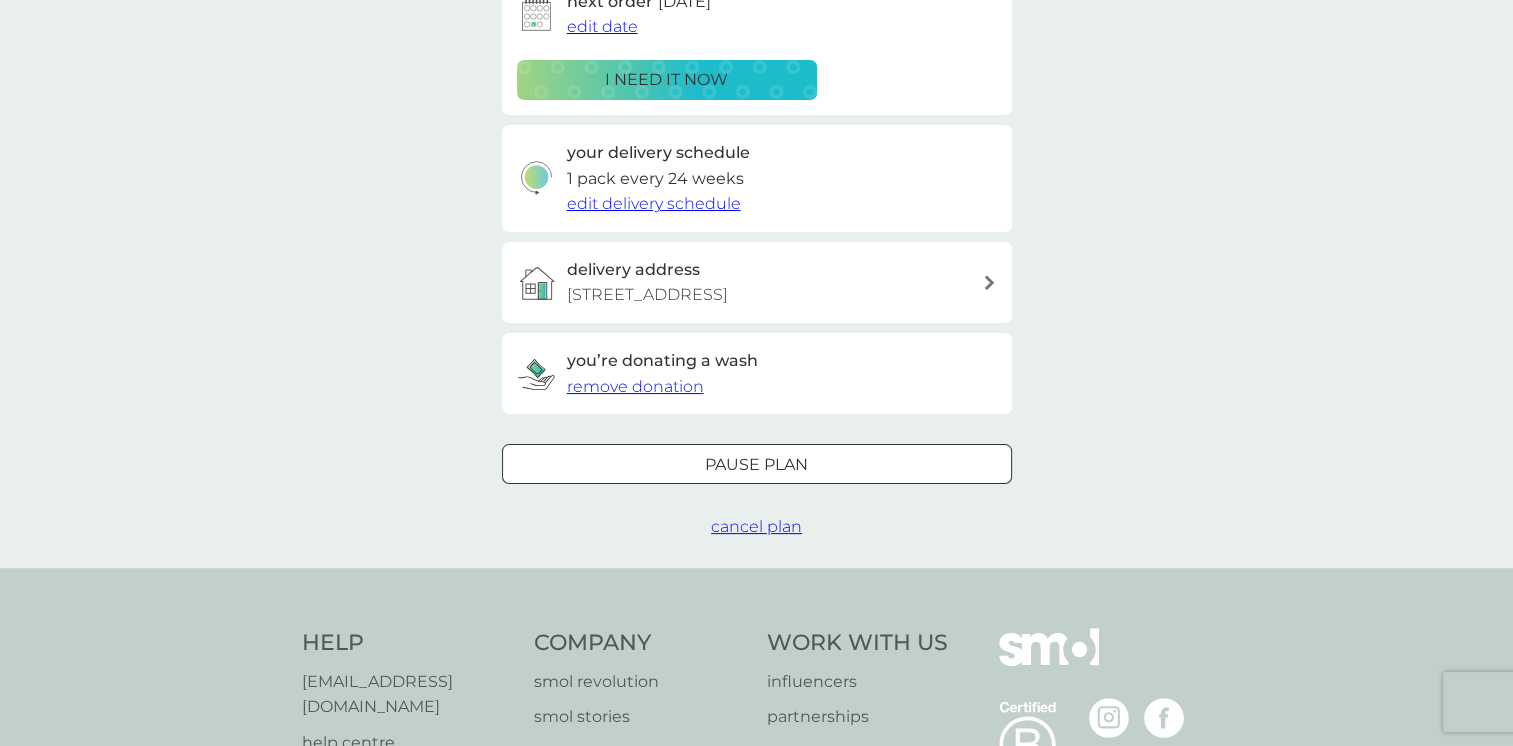 scroll, scrollTop: 440, scrollLeft: 0, axis: vertical 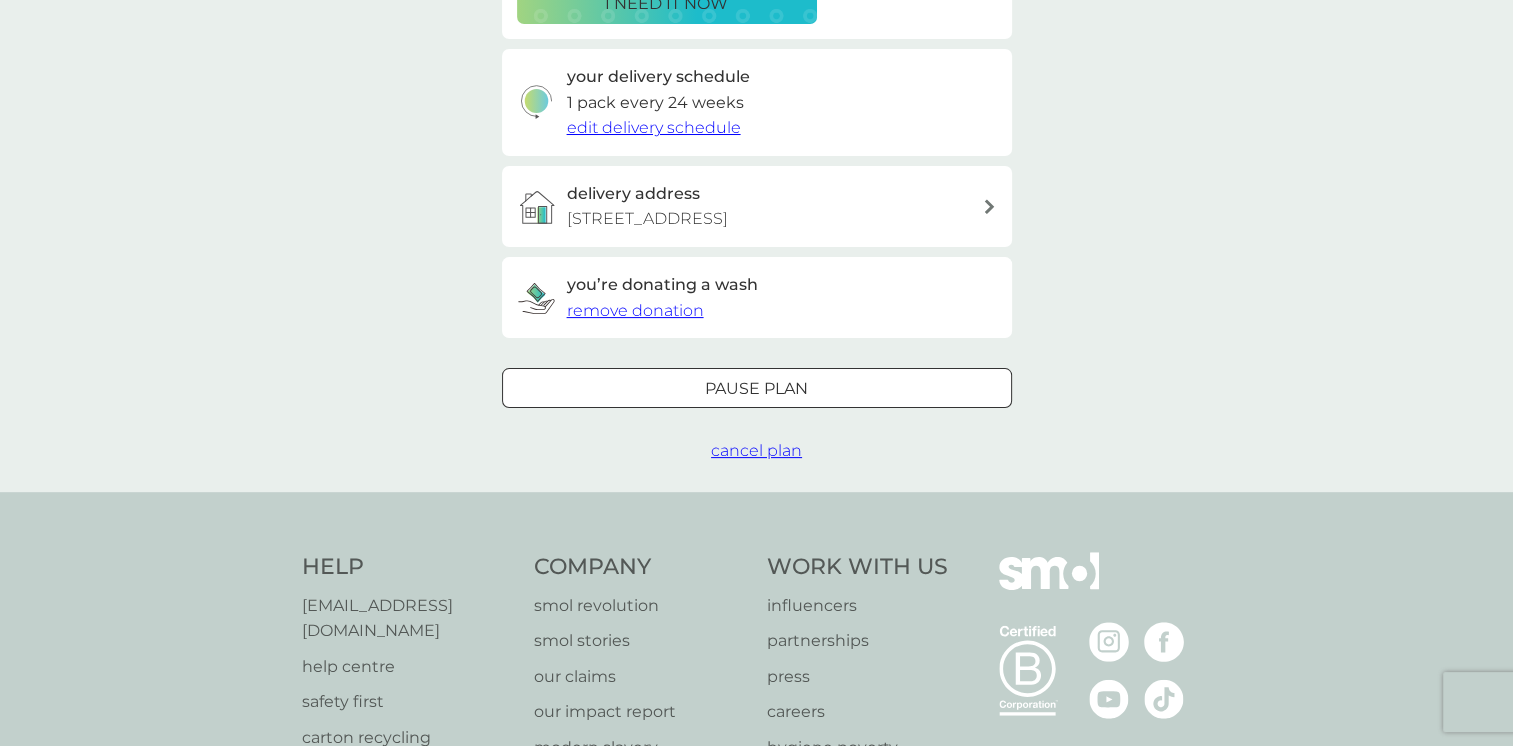 click on "cancel plan" at bounding box center [756, 450] 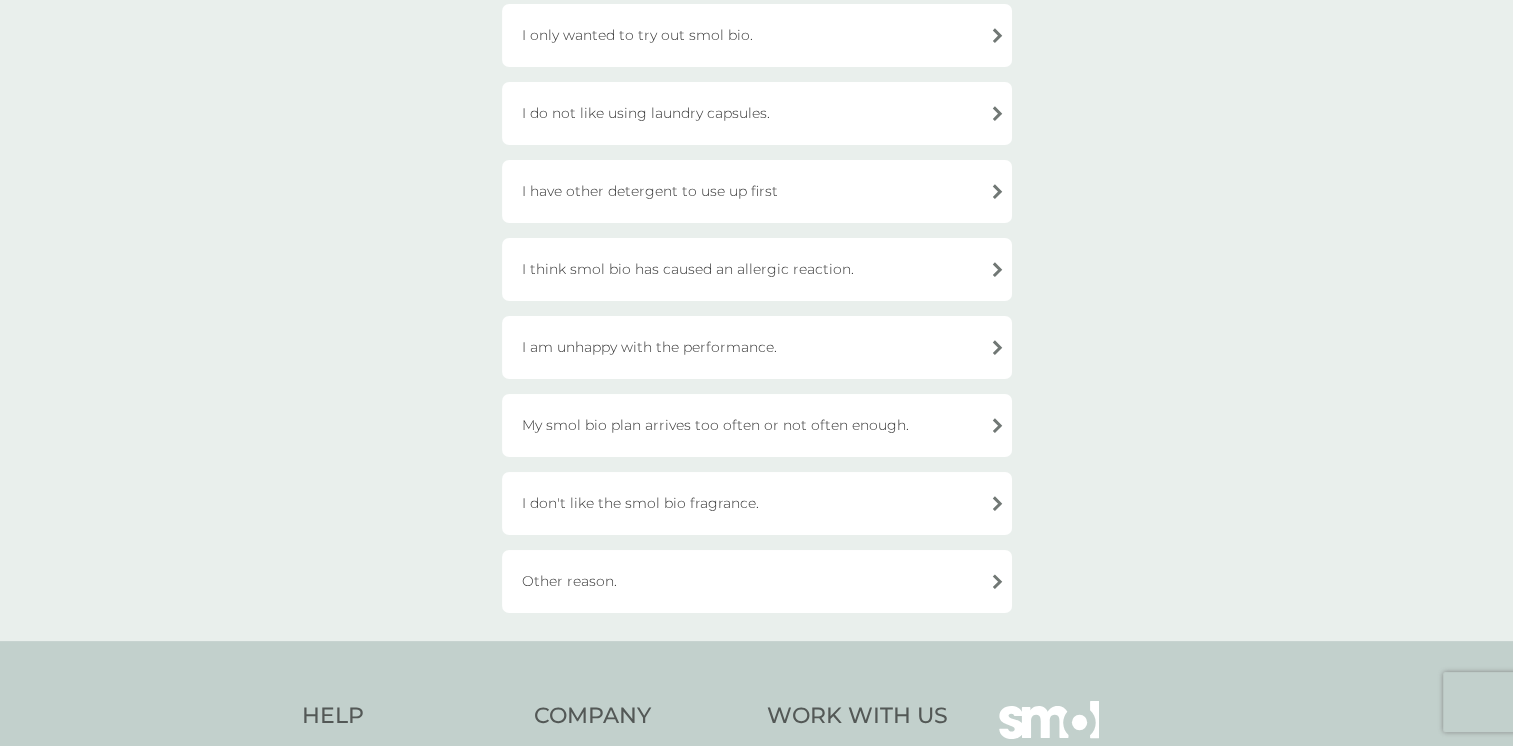 scroll, scrollTop: 480, scrollLeft: 0, axis: vertical 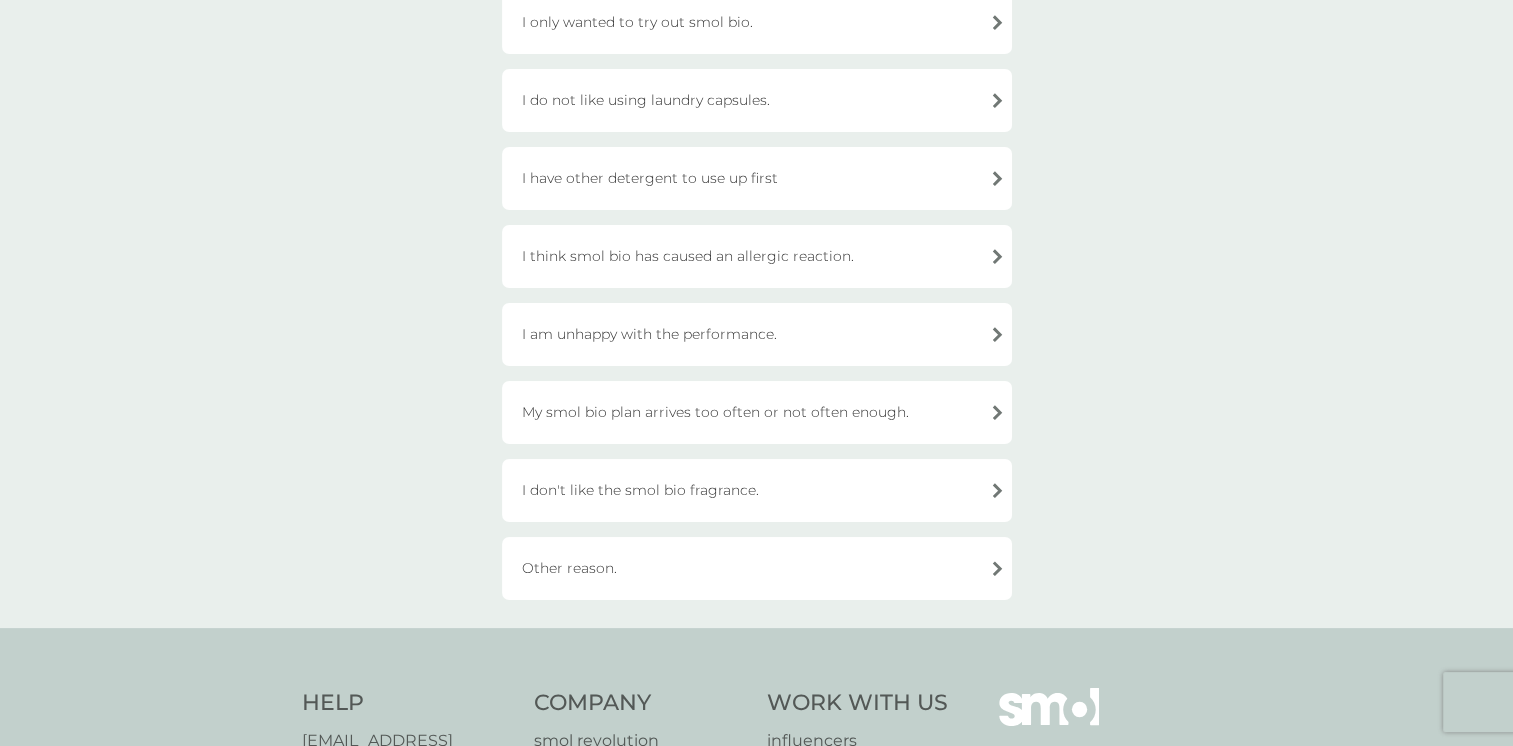 click on "Other reason." at bounding box center [757, 568] 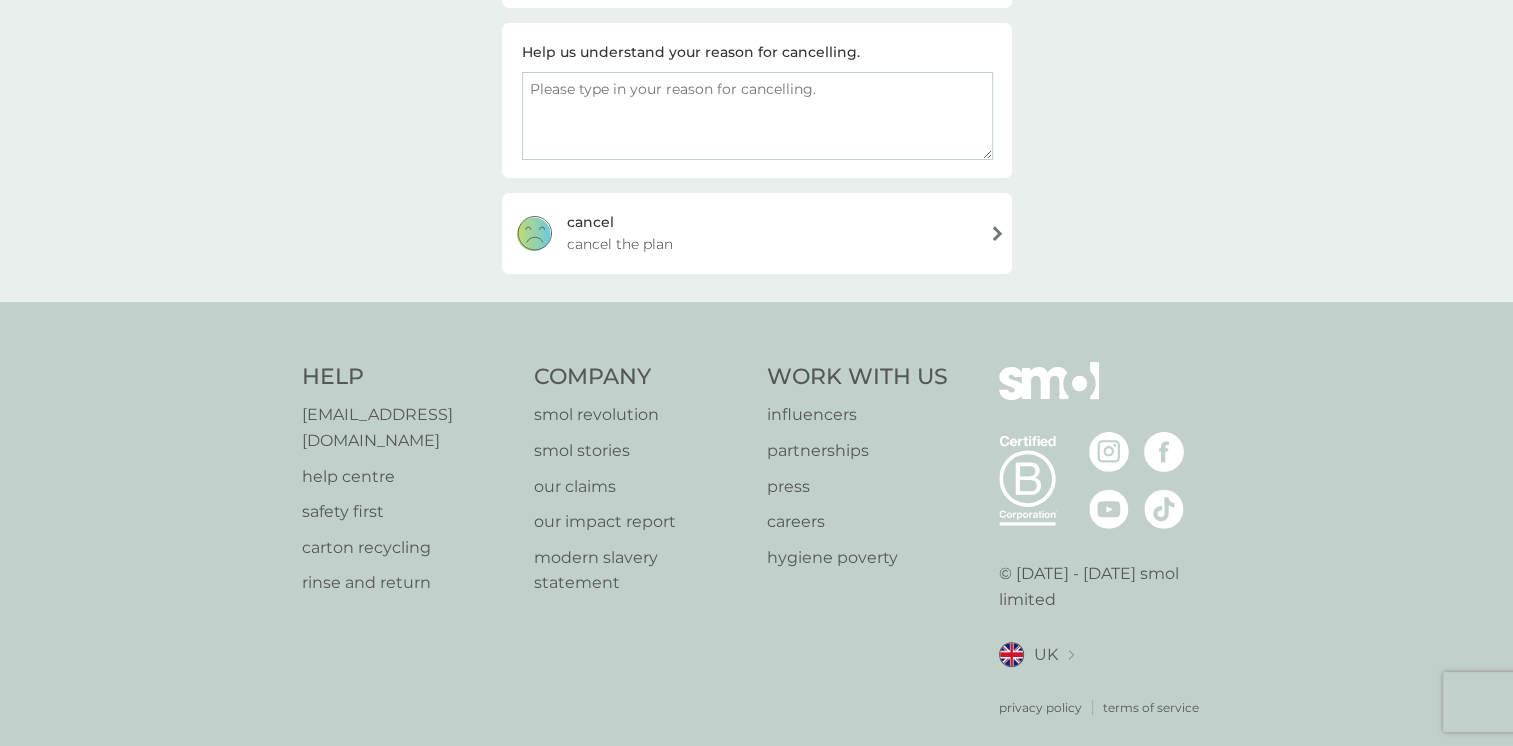 click on "cancel cancel the plan" at bounding box center [757, 233] 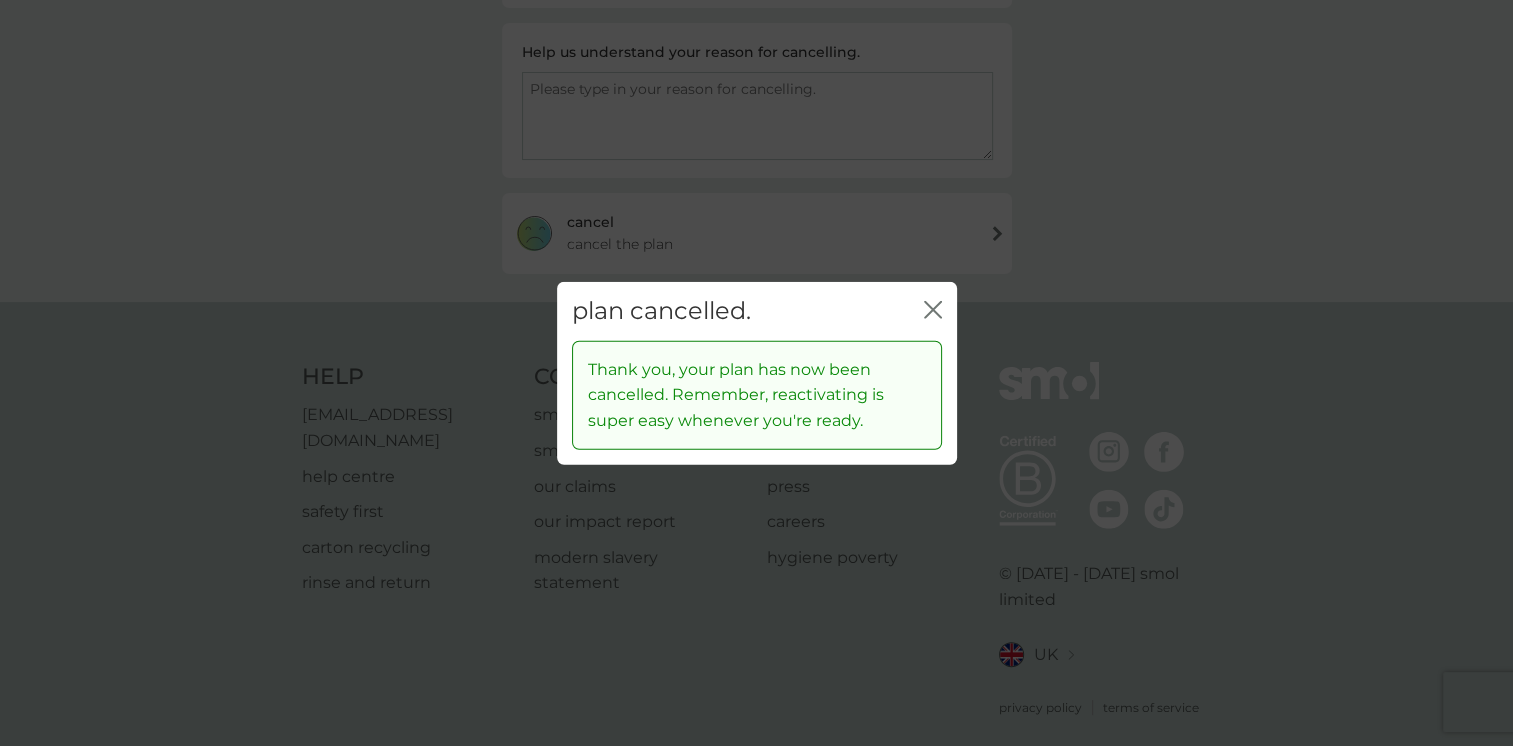 click 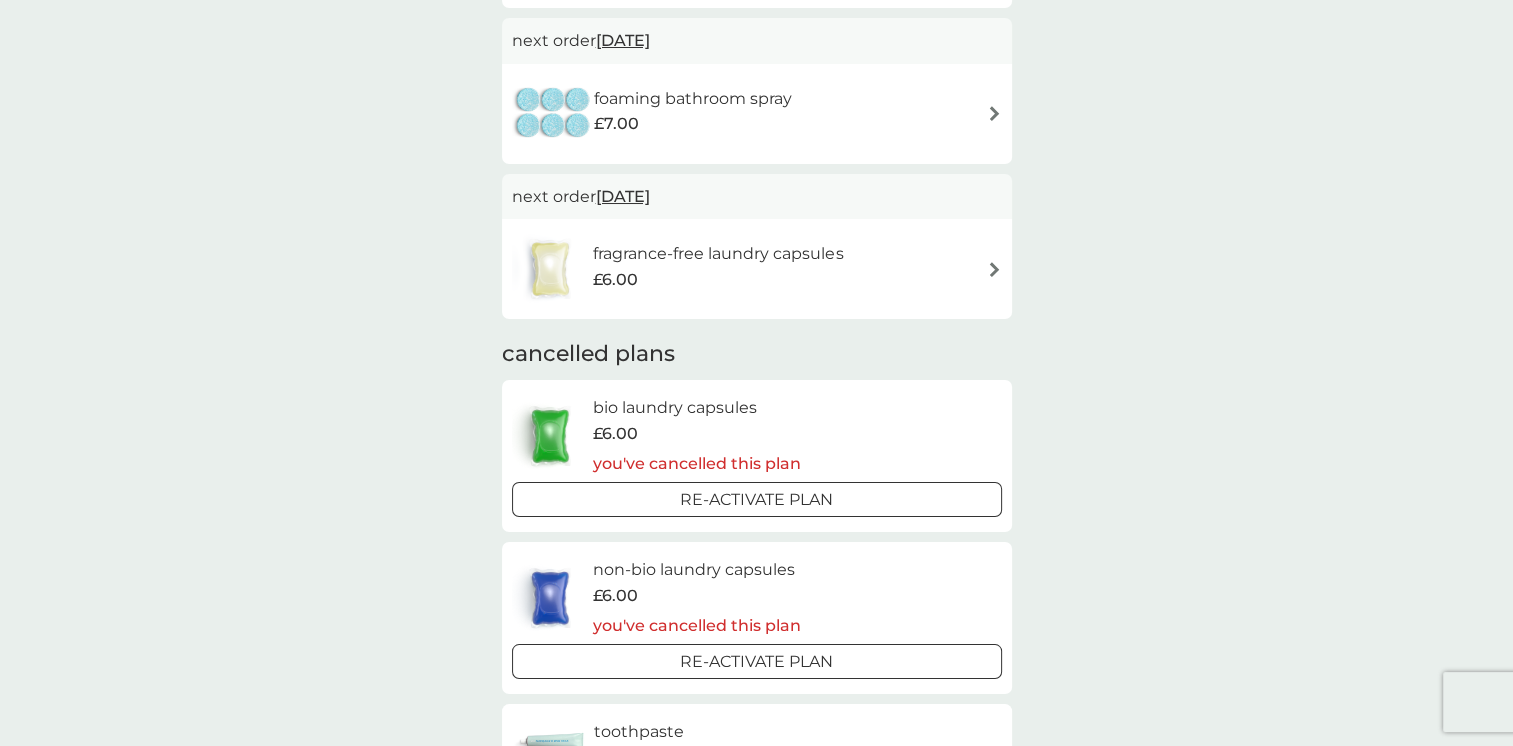 scroll, scrollTop: 0, scrollLeft: 0, axis: both 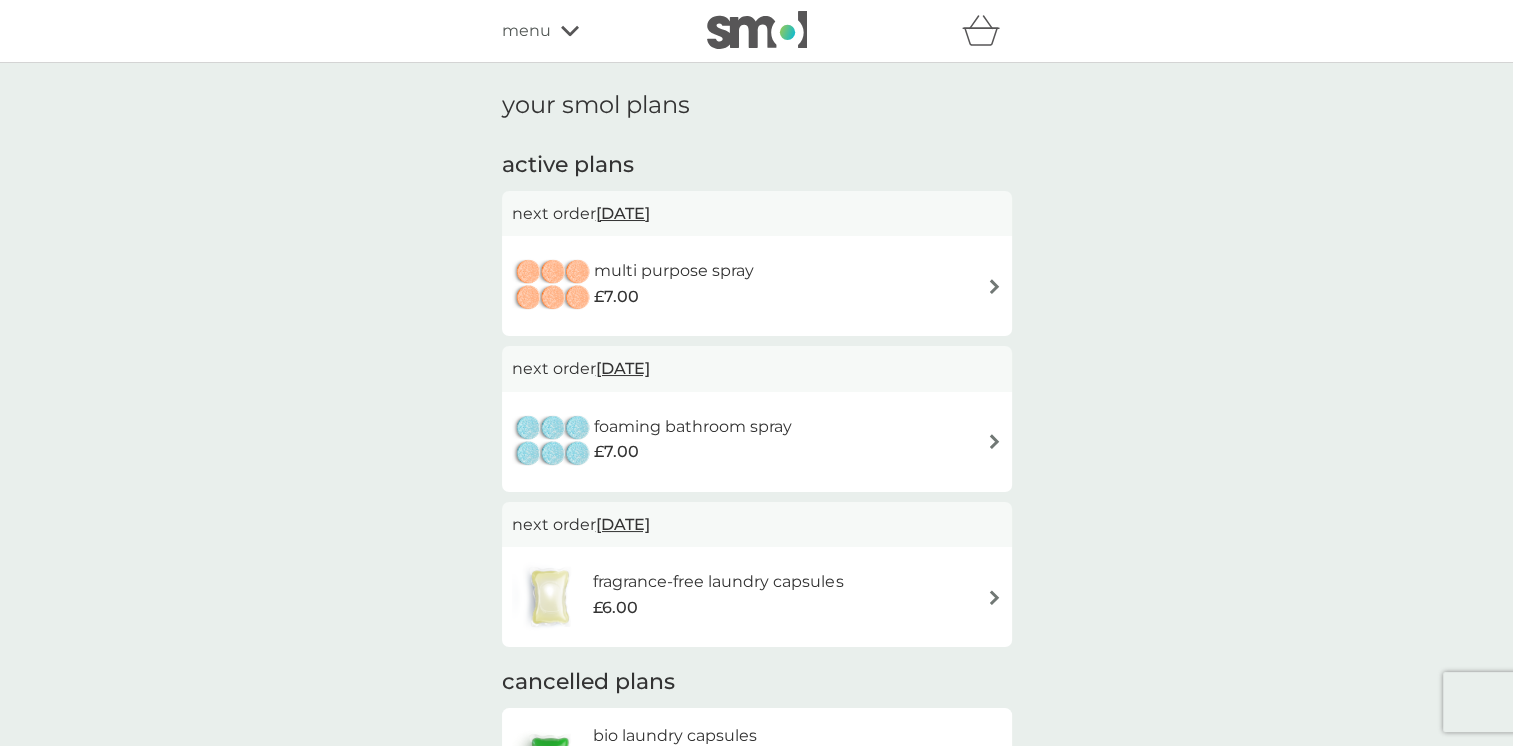 click on "fragrance-free laundry capsules £6.00" at bounding box center (757, 597) 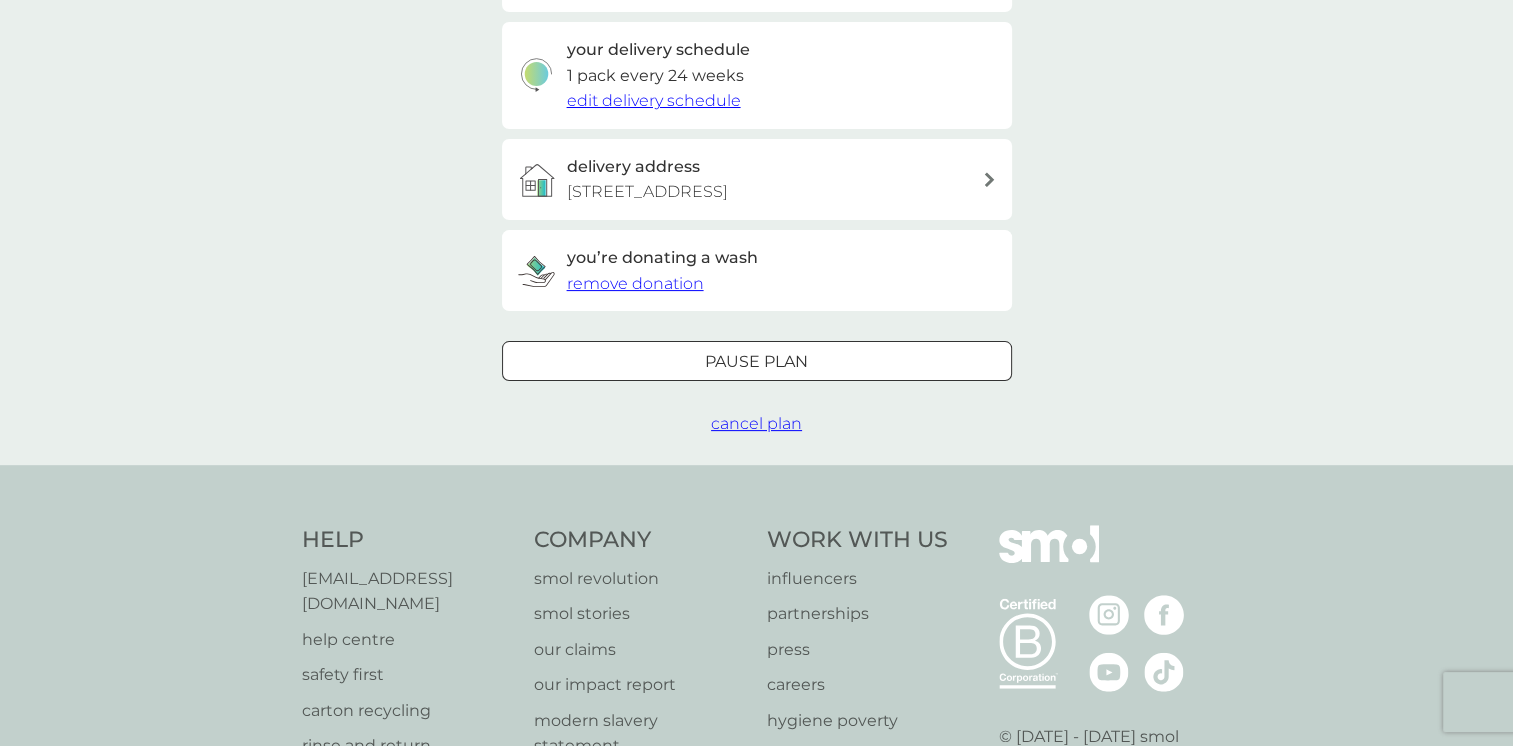 scroll, scrollTop: 480, scrollLeft: 0, axis: vertical 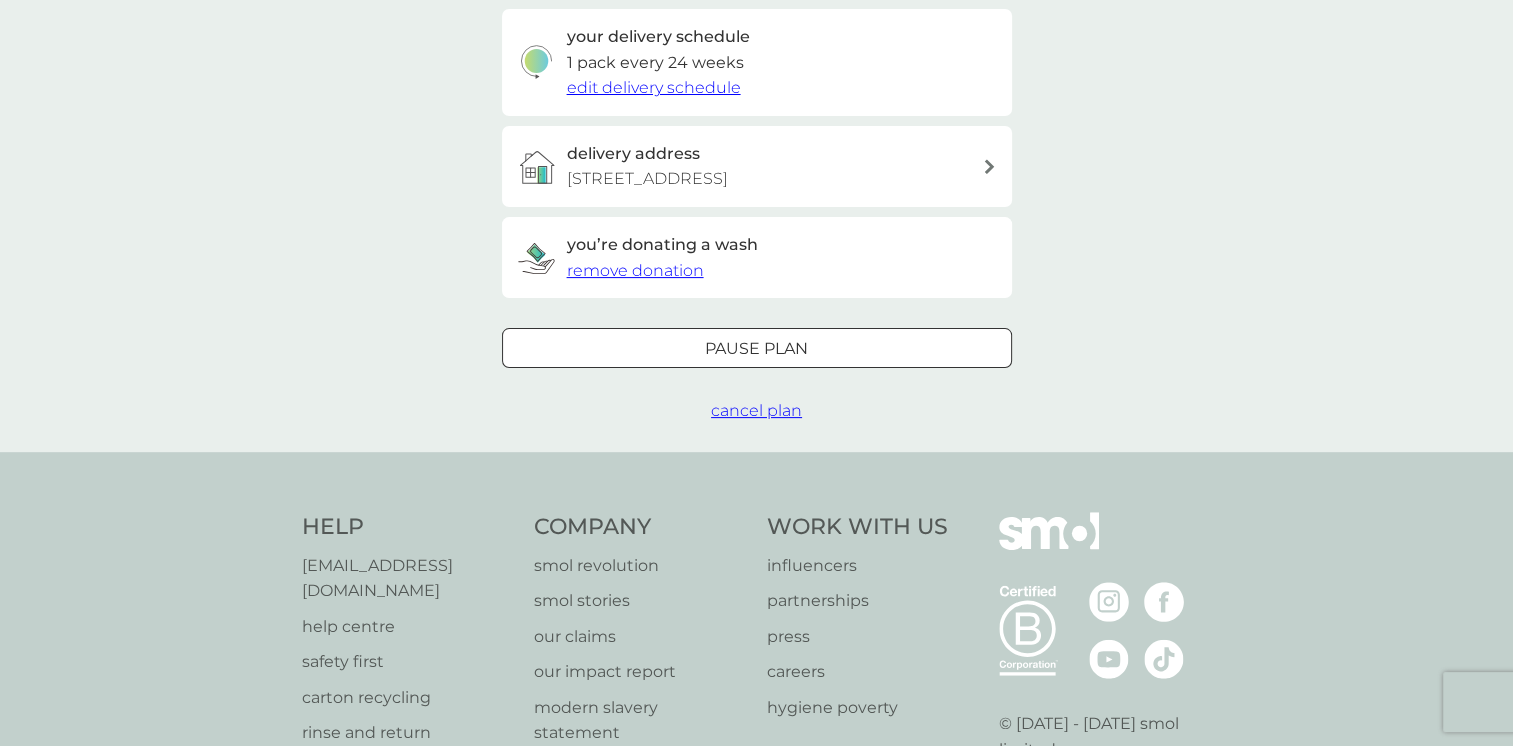 click on "cancel plan" at bounding box center [756, 410] 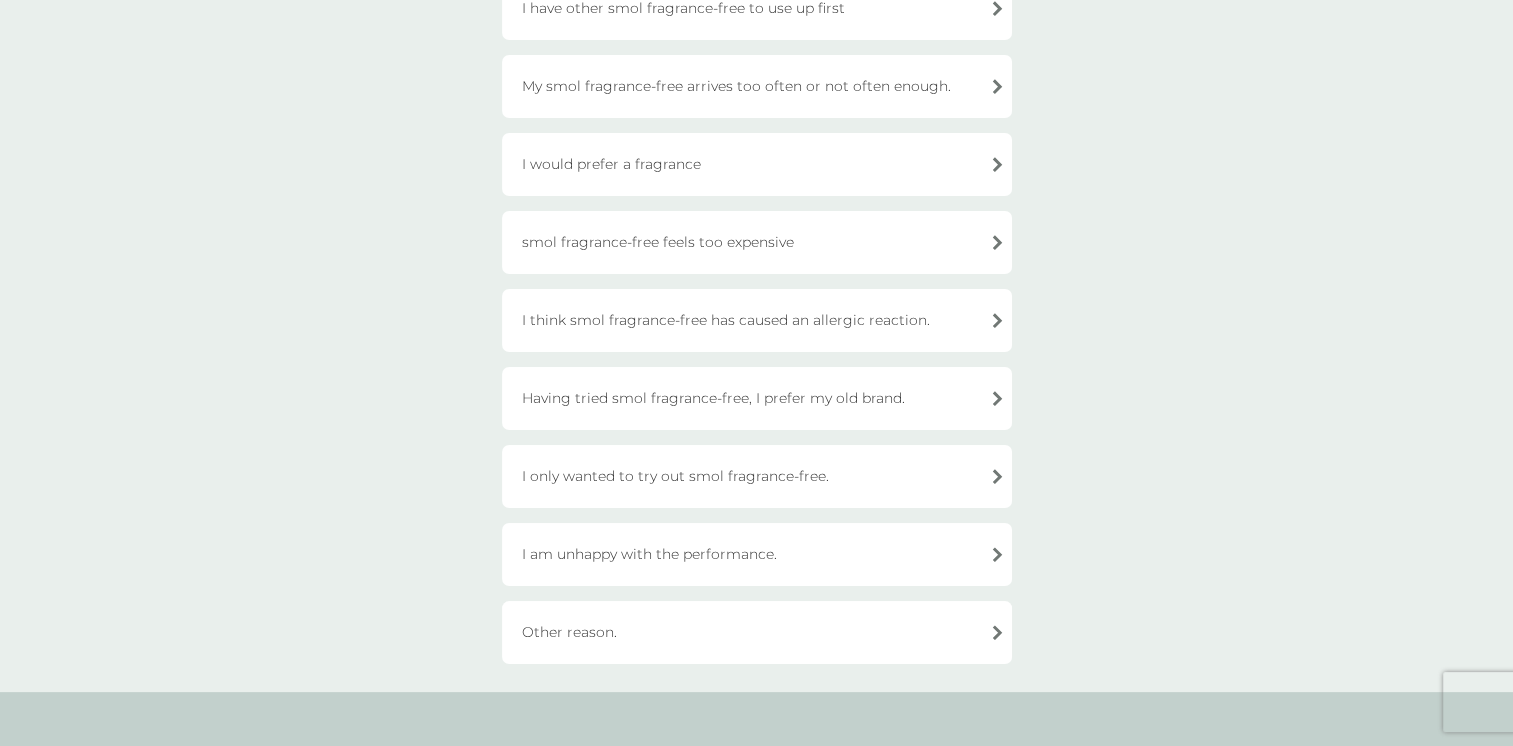 scroll, scrollTop: 360, scrollLeft: 0, axis: vertical 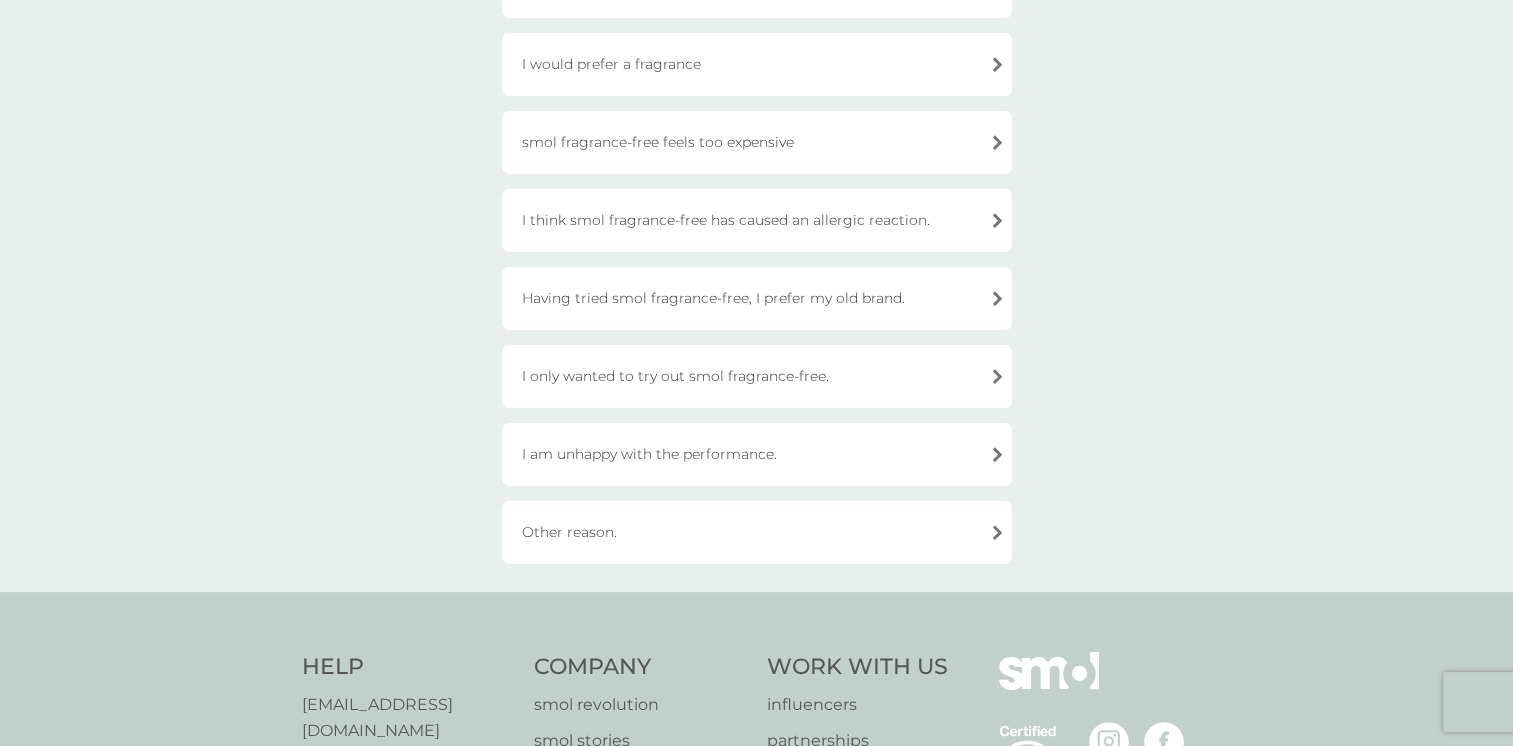click on "Other reason." at bounding box center (757, 532) 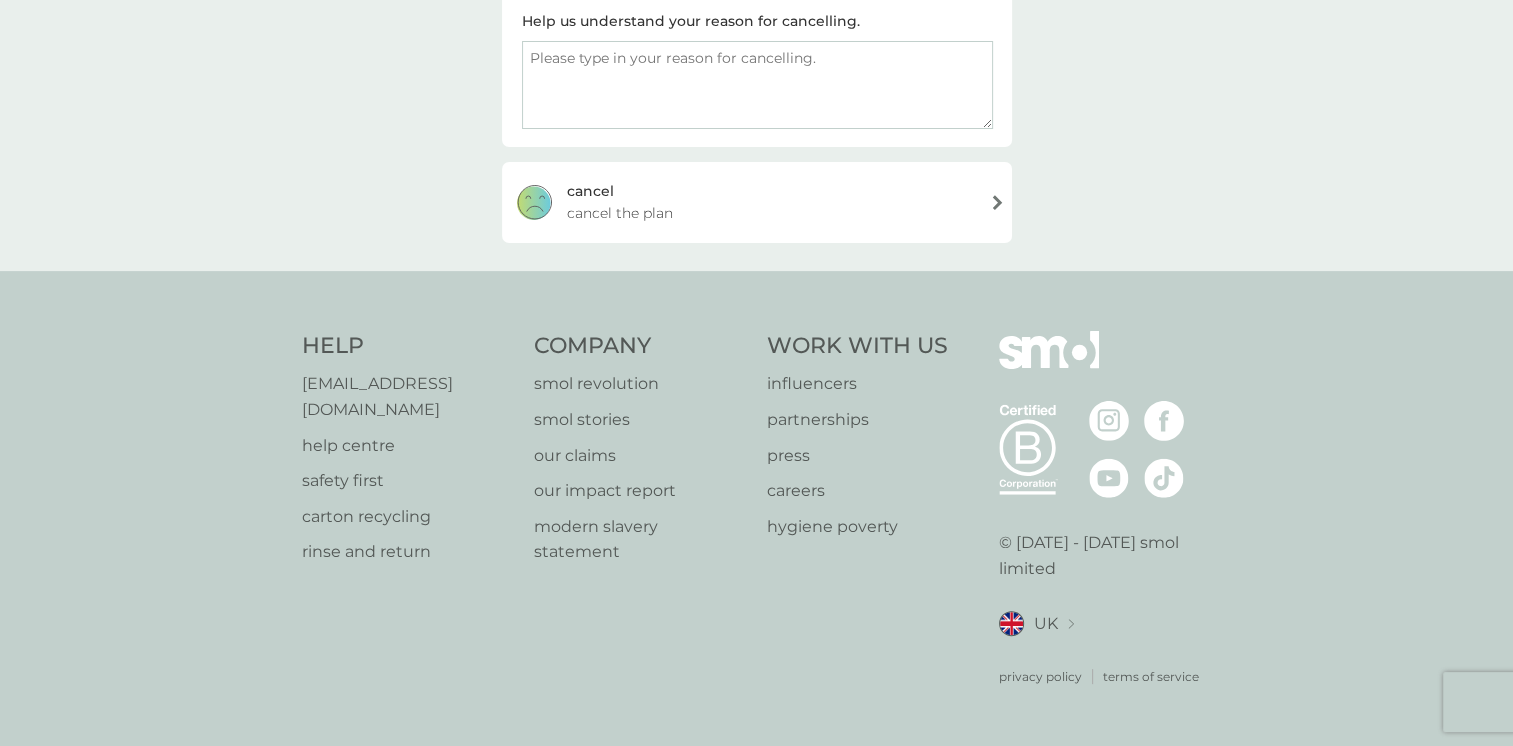scroll, scrollTop: 328, scrollLeft: 0, axis: vertical 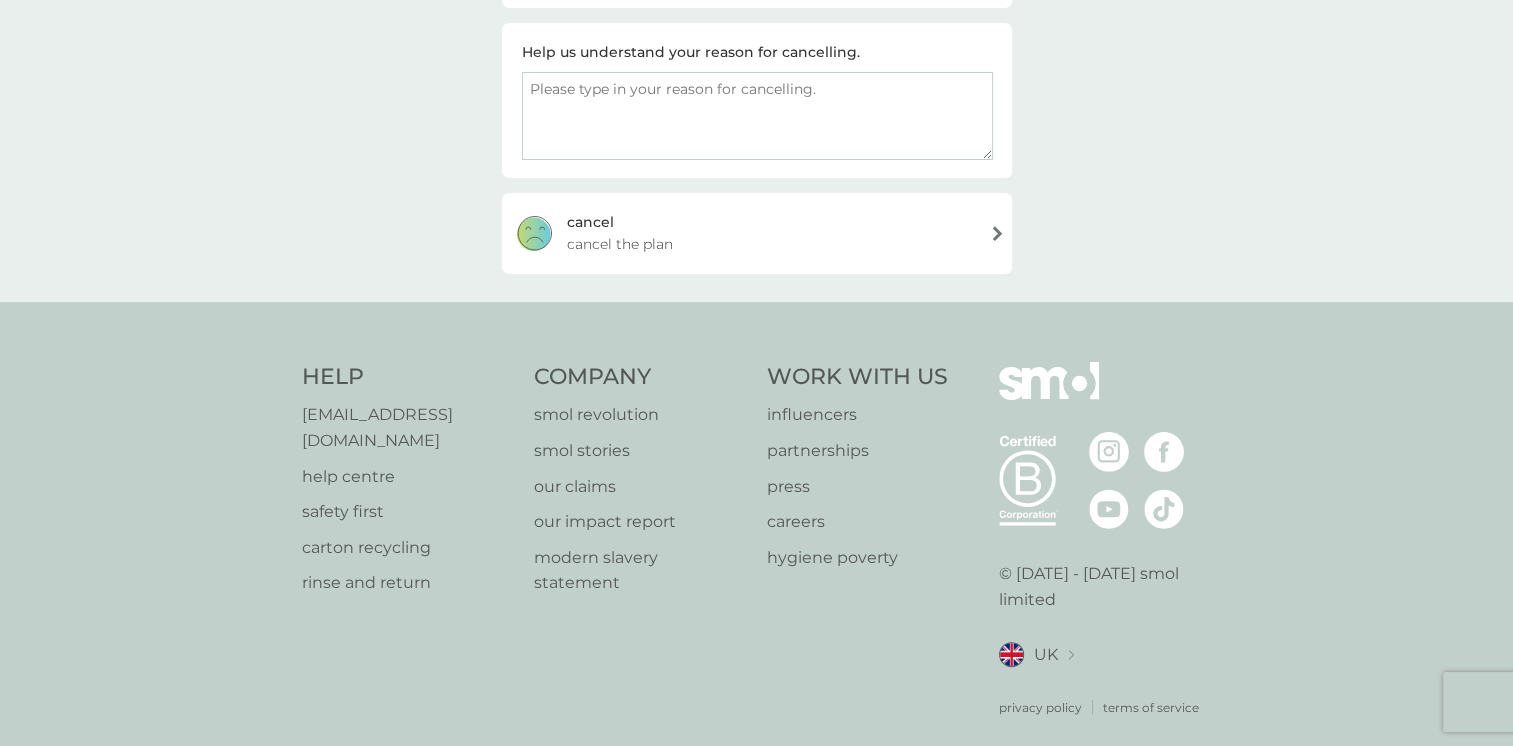 click on "cancel cancel the plan" at bounding box center (757, 233) 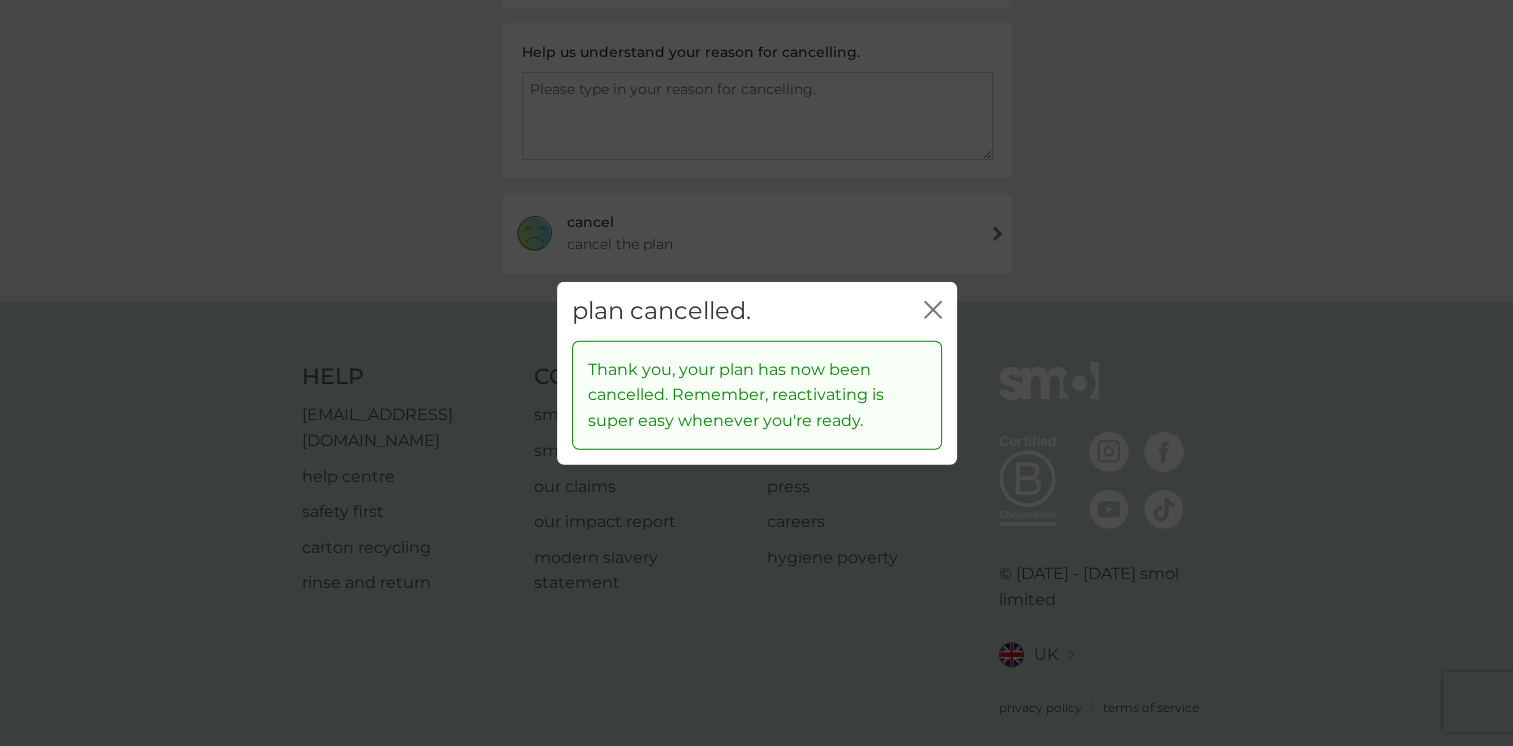 click on "close" 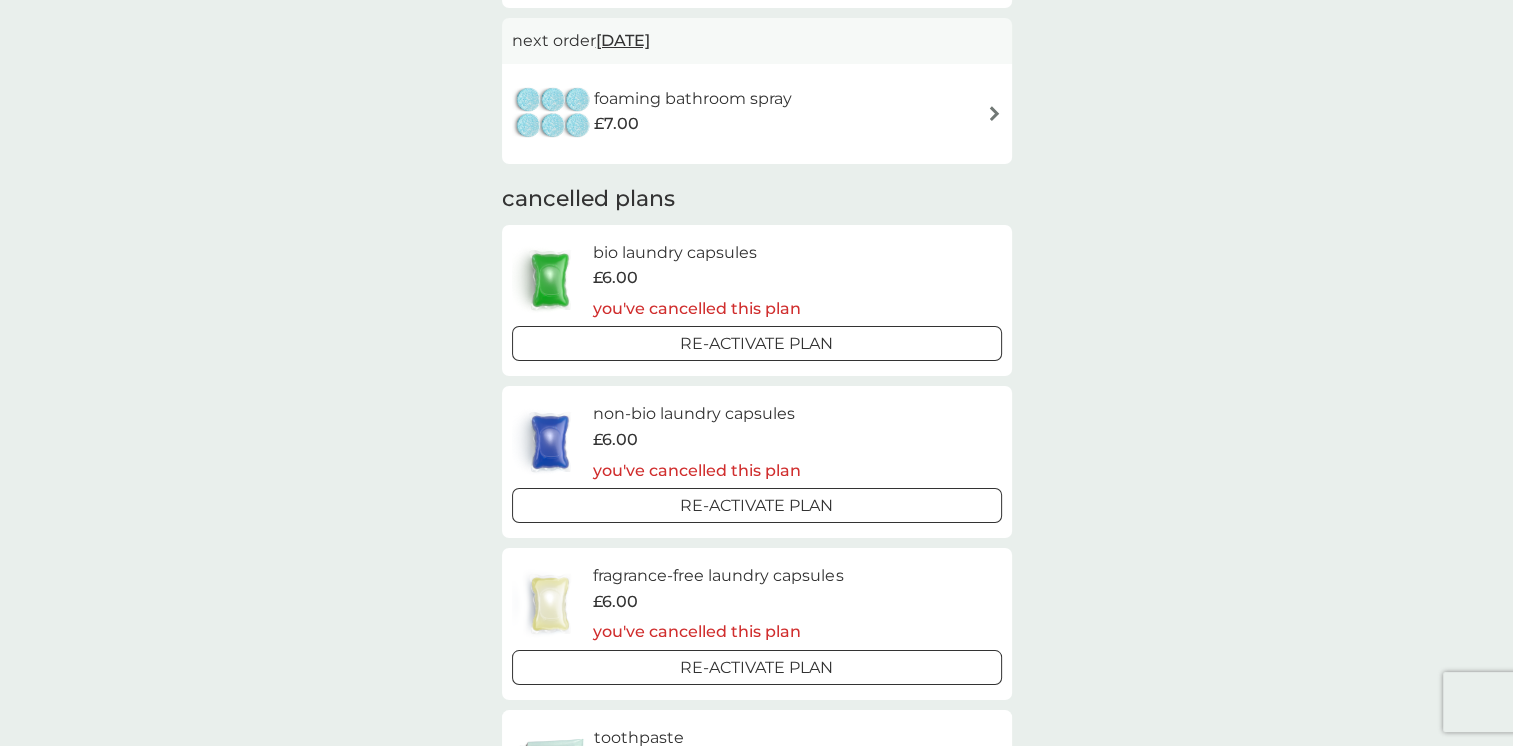 scroll, scrollTop: 0, scrollLeft: 0, axis: both 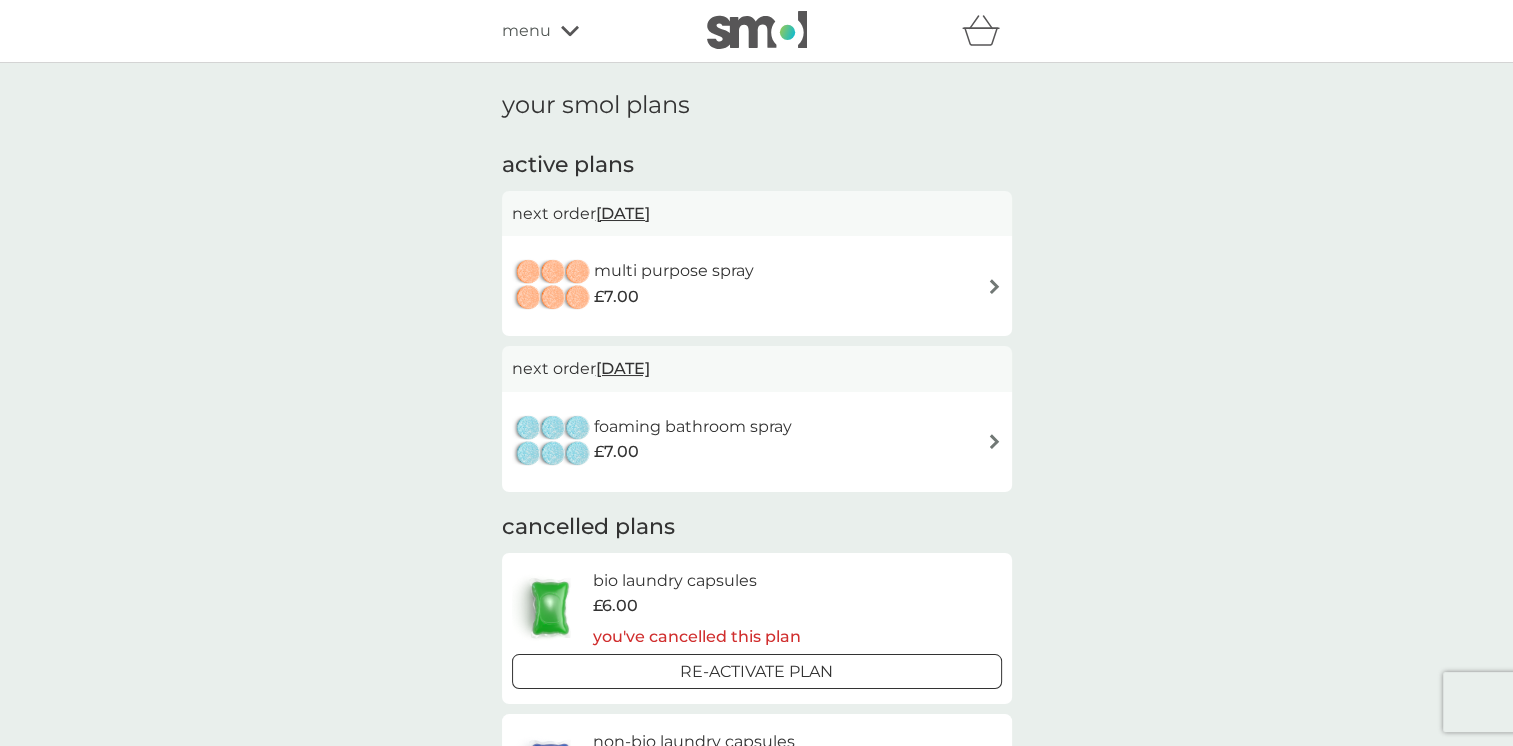 click on "your smol plans active plans next order  22 Jul 2025 multi purpose spray £7.00 next order  22 Jul 2025 foaming bathroom spray £7.00 cancelled plans bio laundry capsules £6.00 you've cancelled this plan Re-activate Plan non-bio laundry capsules £6.00 you've cancelled this plan Re-activate Plan fragrance-free laundry capsules £6.00 you've cancelled this plan Re-activate Plan toothpaste £12.50 you've cancelled this plan Re-activate Plan foaming handwash £10.50 you've cancelled this plan Re-activate Plan dishwasher tablets £6.50 you've cancelled this plan Re-activate Plan cloths £10.50 you've cancelled this plan Re-activate Plan buy again rubber gloves £5.25" at bounding box center [756, 968] 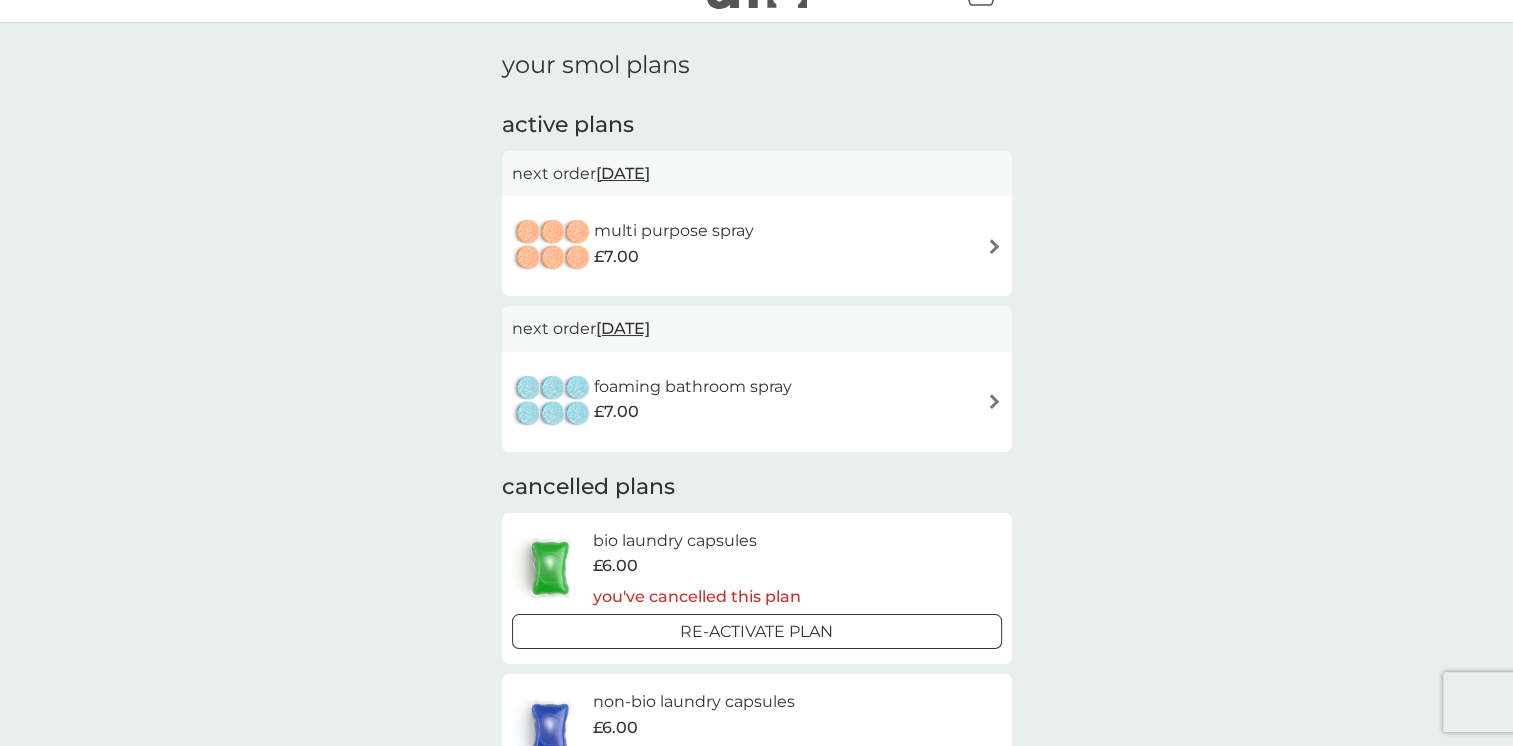 scroll, scrollTop: 0, scrollLeft: 0, axis: both 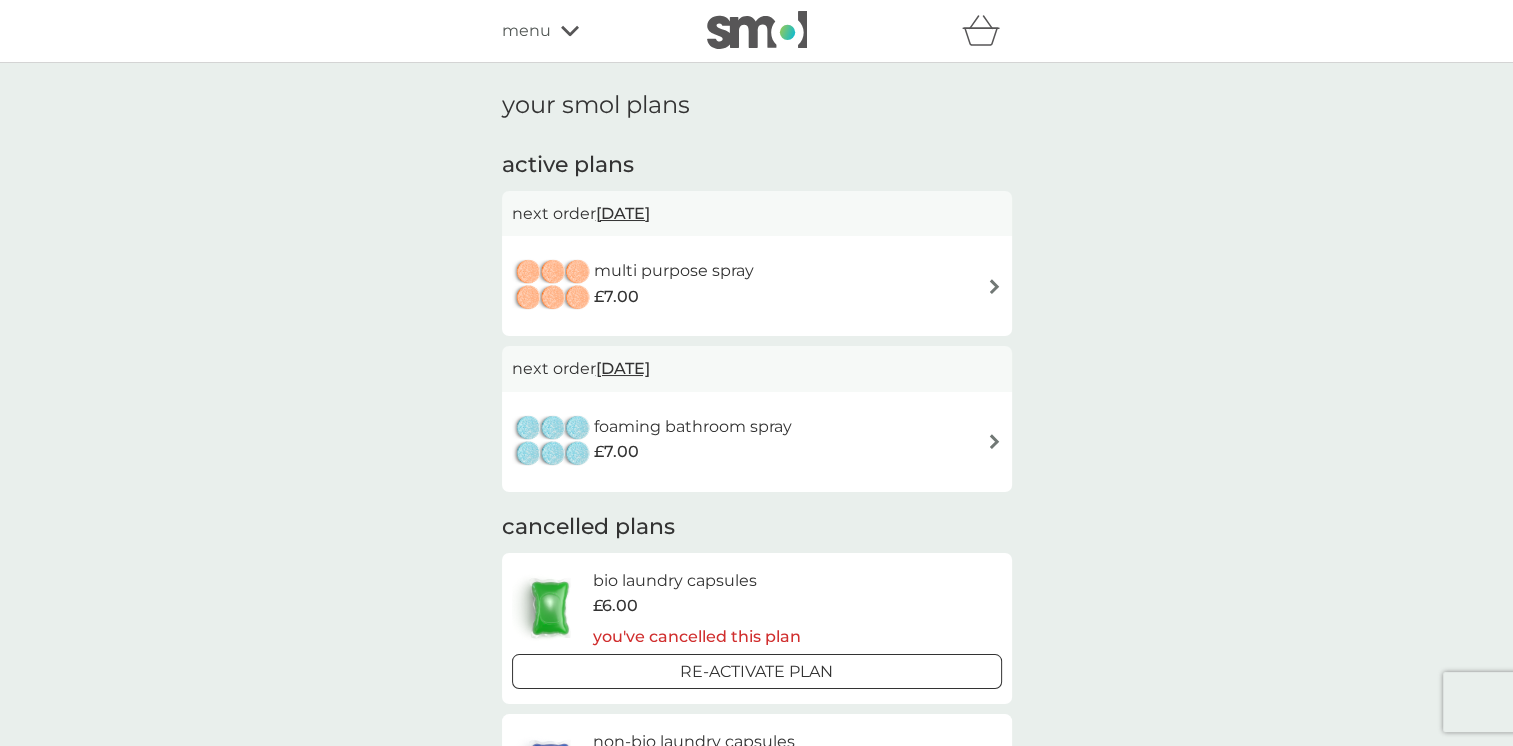 click on "multi purpose spray £7.00" at bounding box center (757, 286) 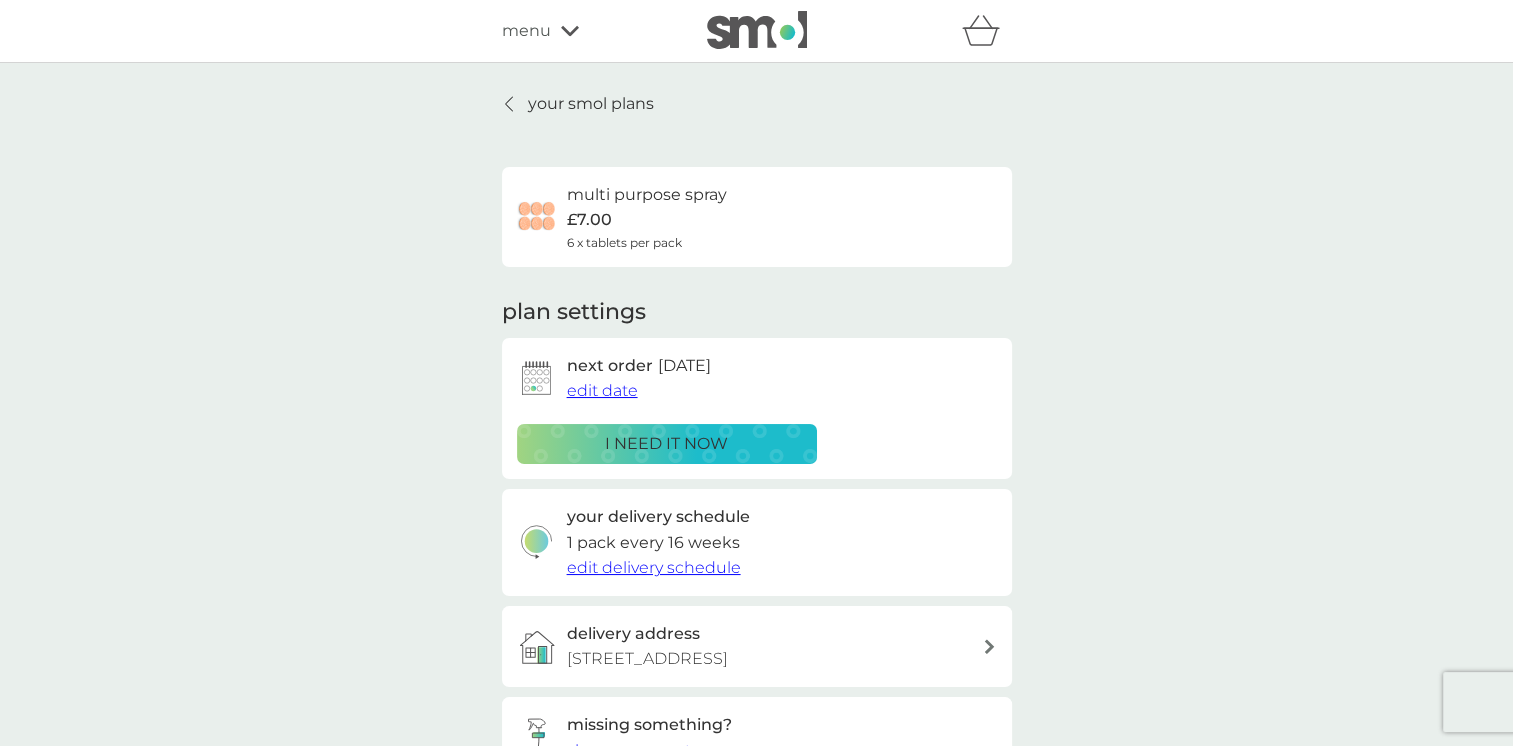 click on "edit date" at bounding box center [602, 390] 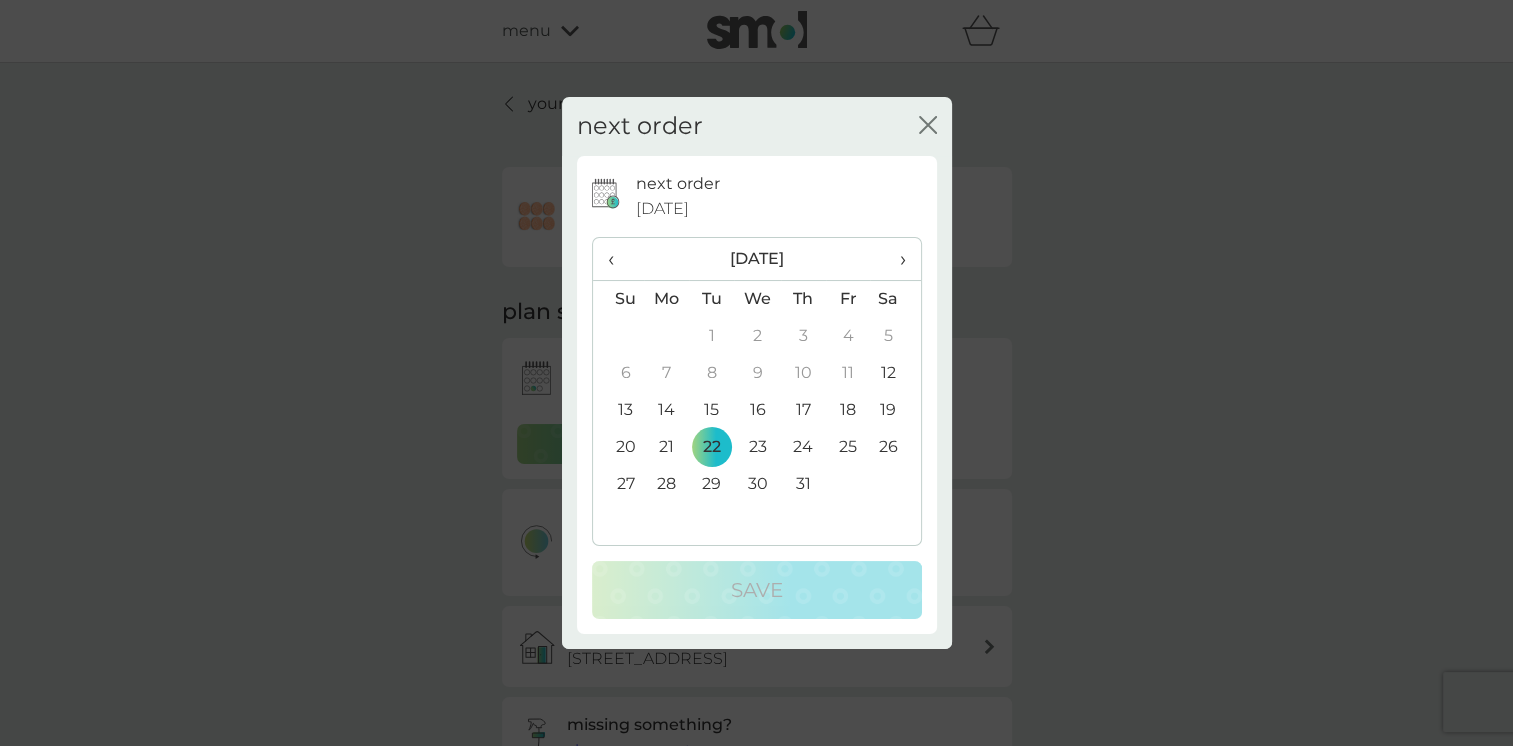 click on "›" at bounding box center [895, 259] 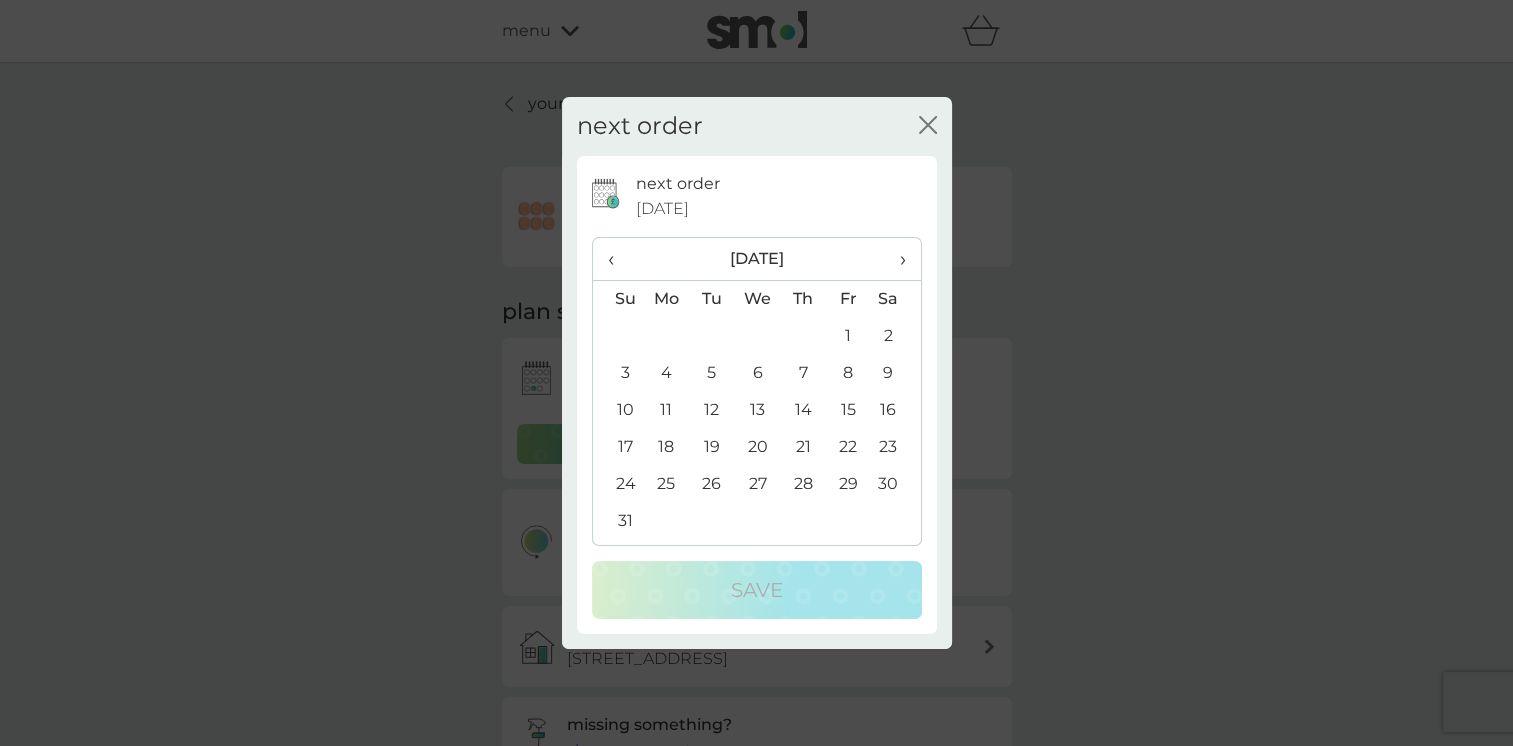 click on "31" at bounding box center [618, 521] 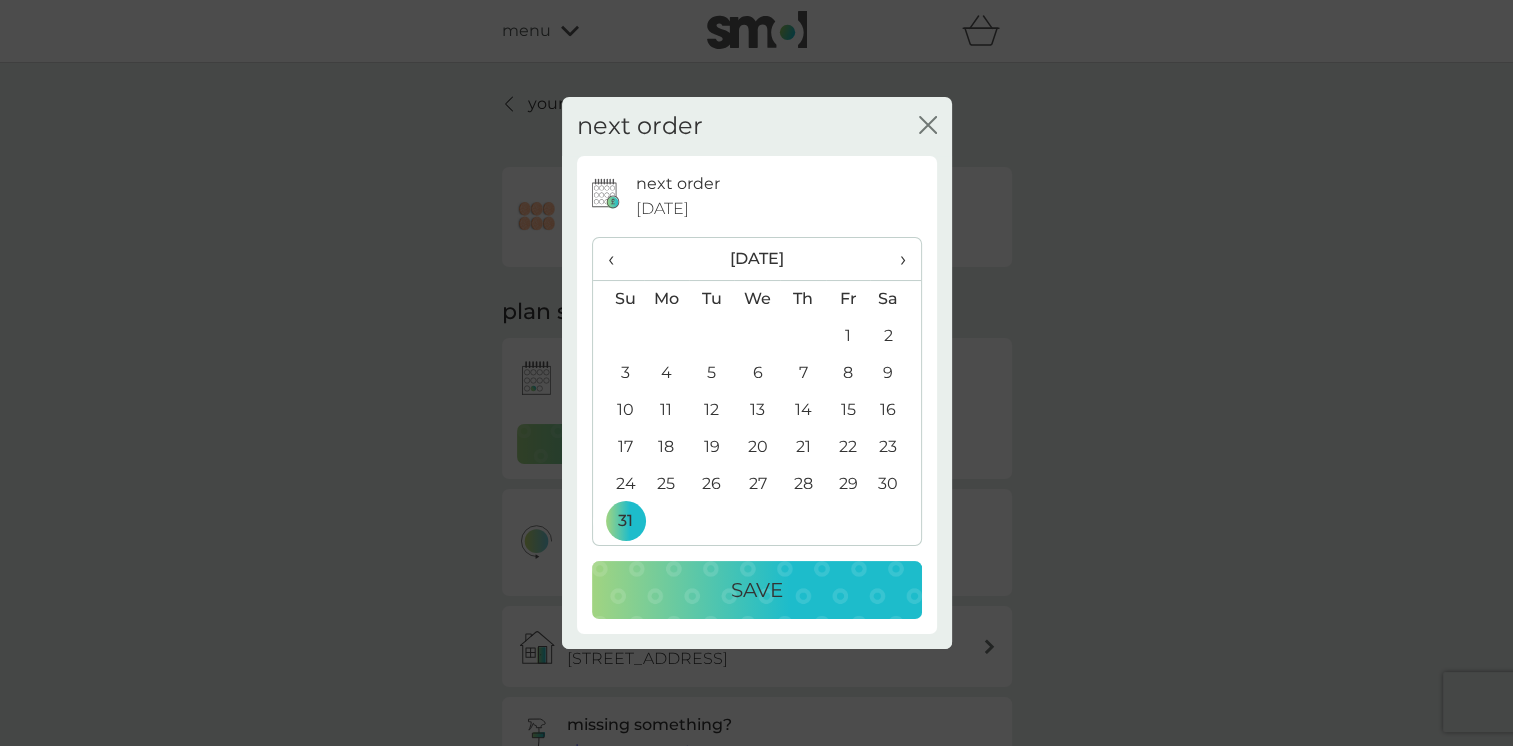 click on "Save" at bounding box center (757, 590) 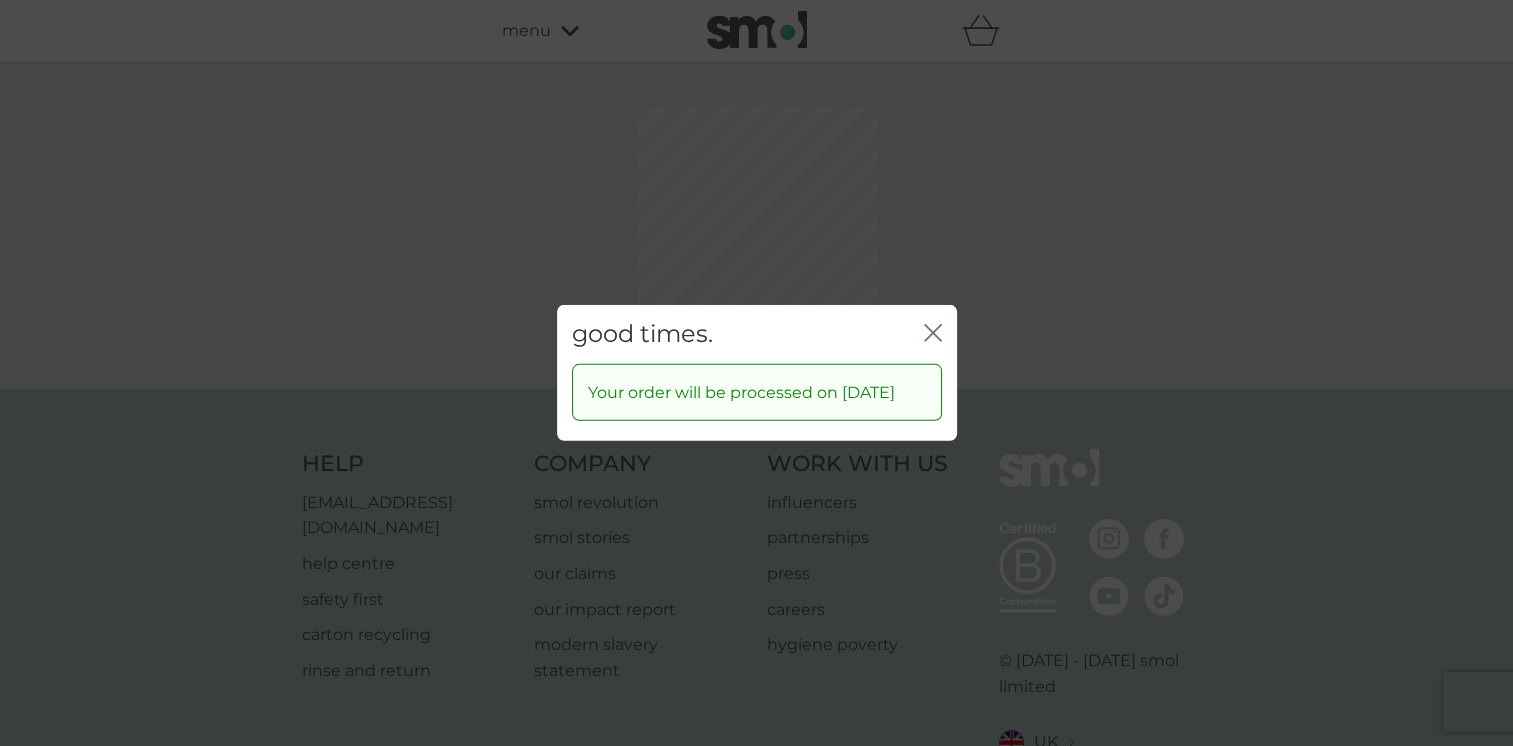 click on "good times. close Your order will be processed on 31 Aug 2025" at bounding box center (756, 373) 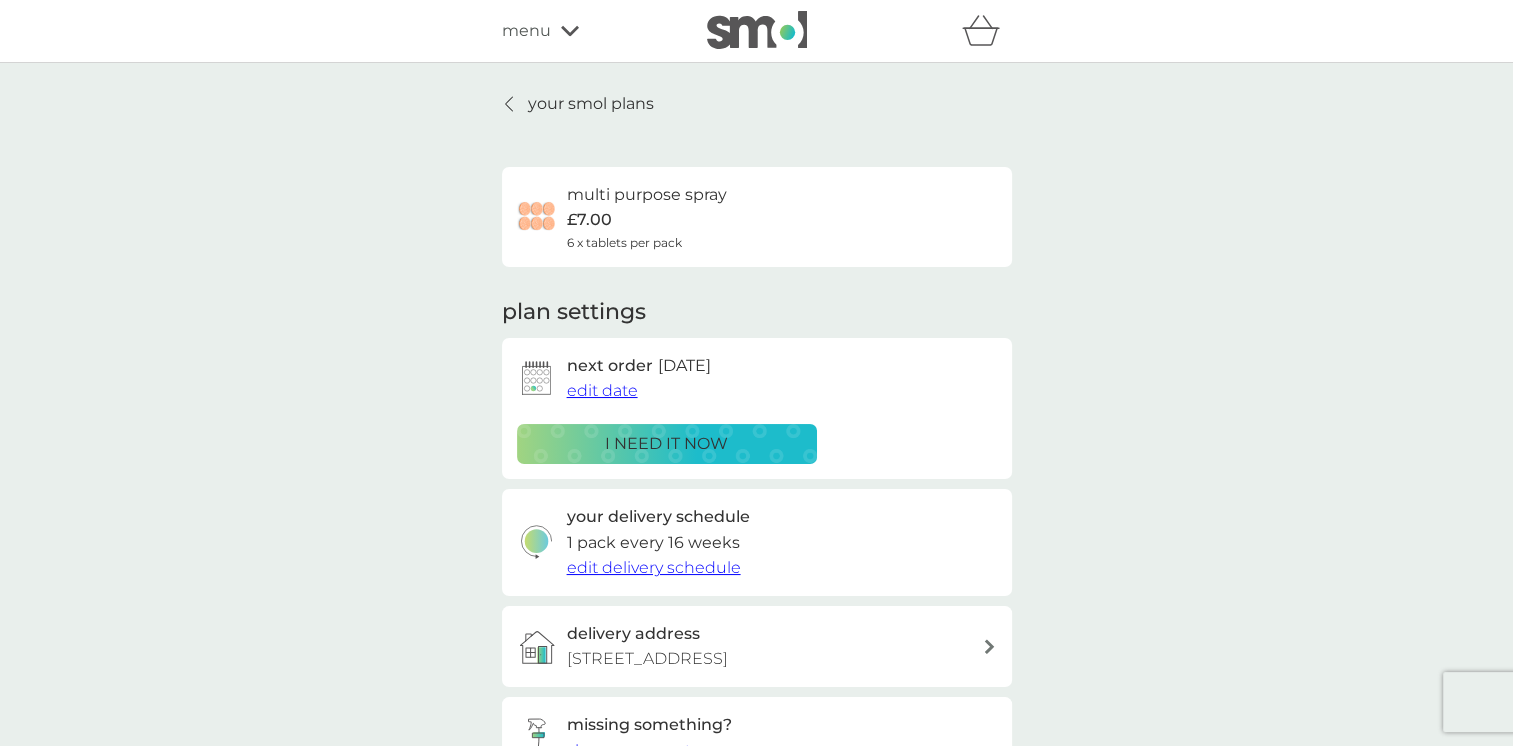 click 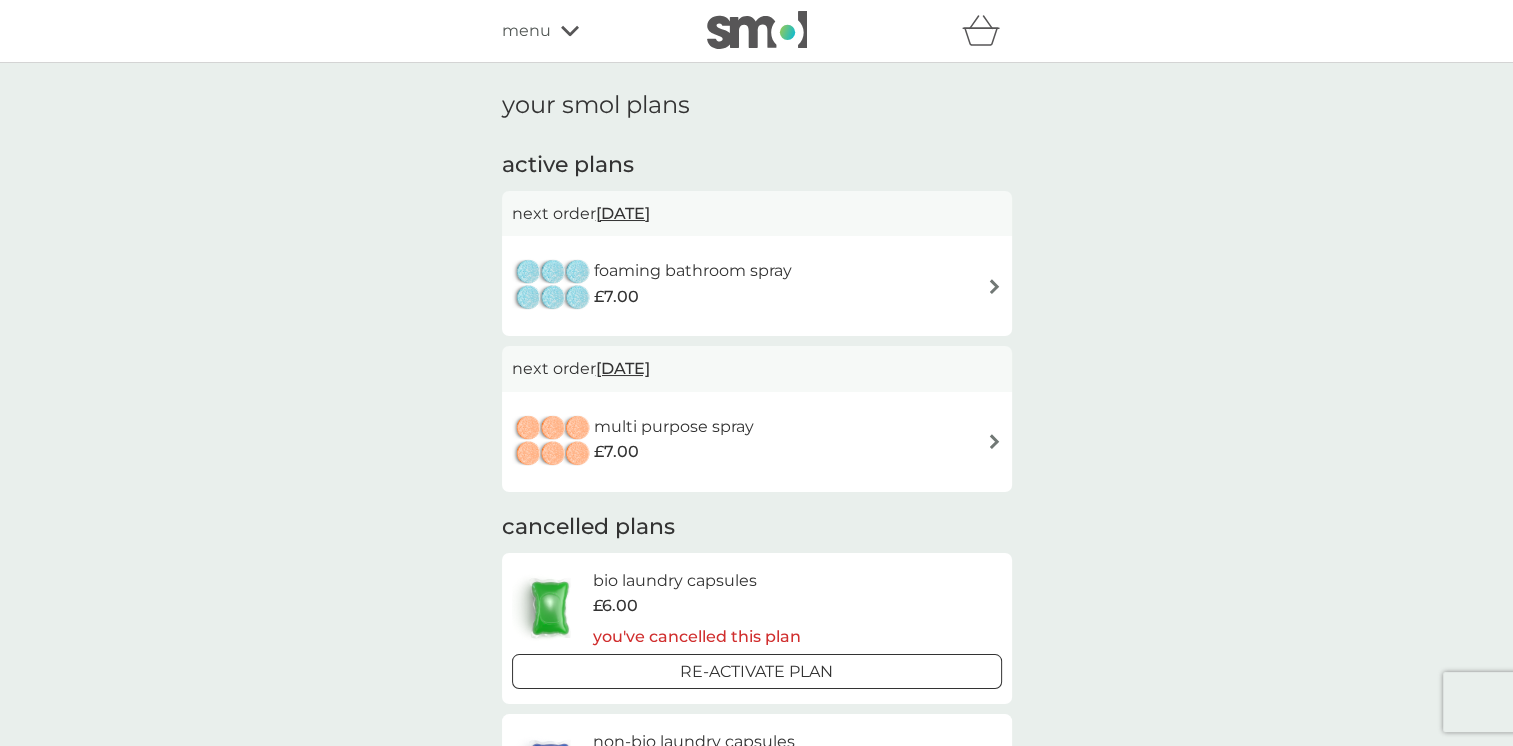 click on "foaming bathroom spray £7.00" at bounding box center (757, 286) 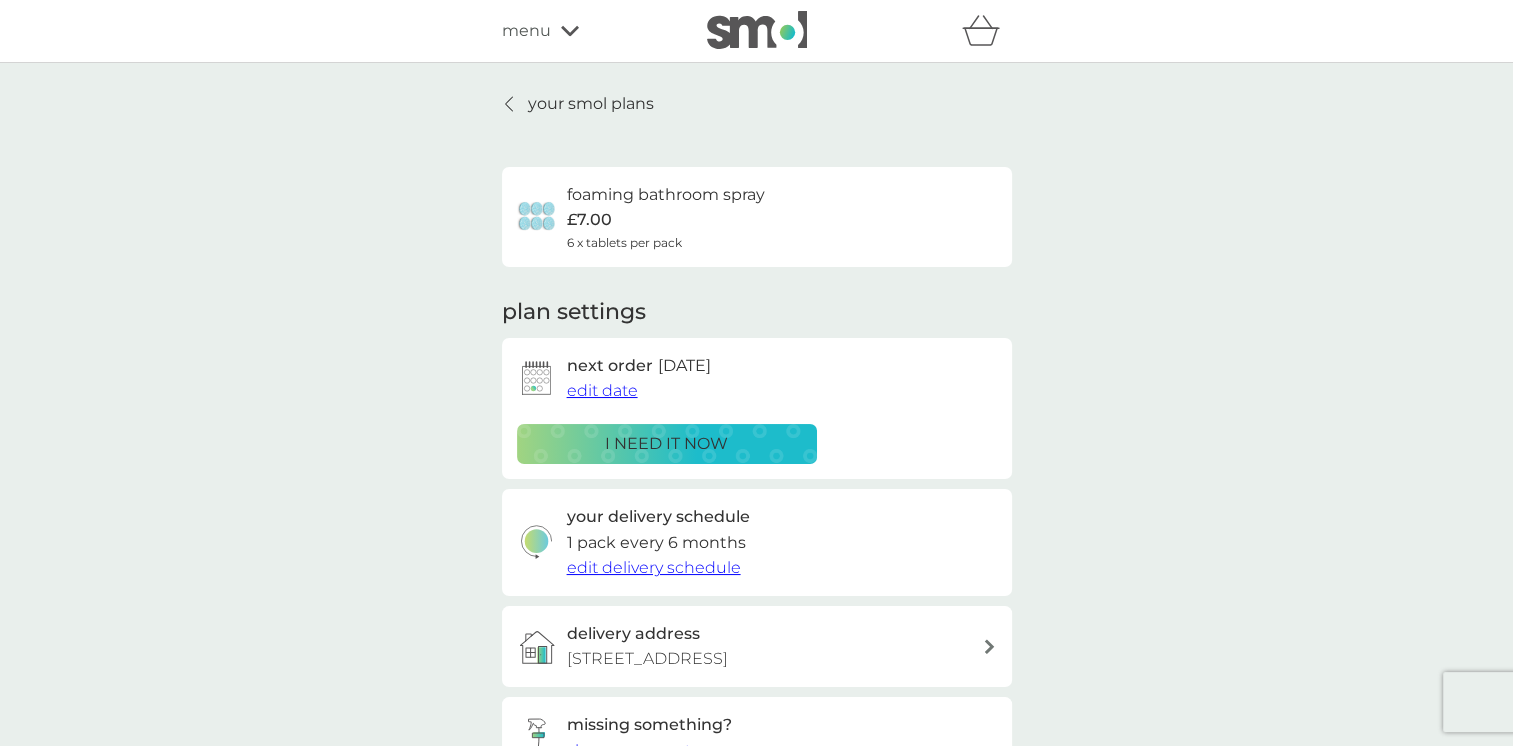 click on "edit date" at bounding box center (602, 390) 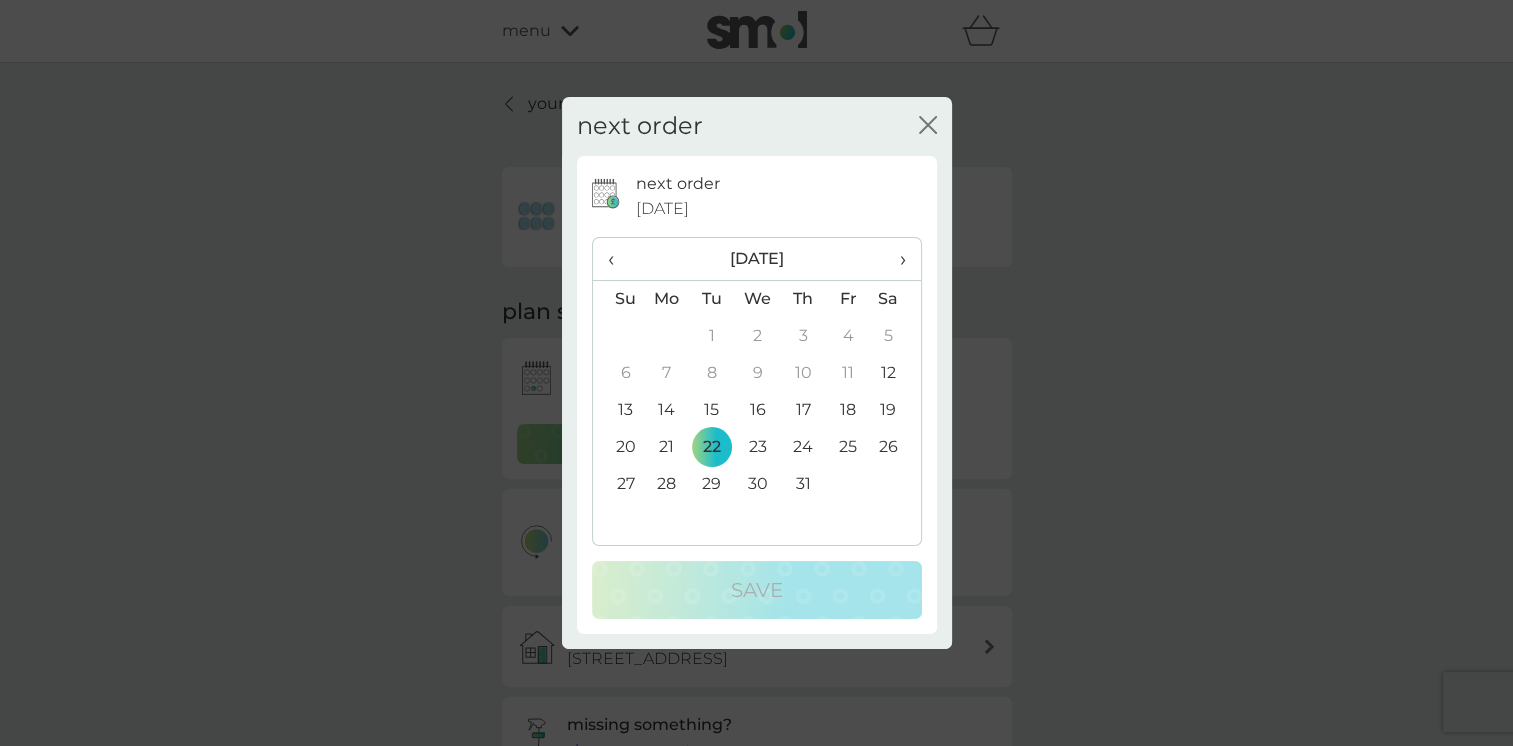 click on "31" at bounding box center [803, 484] 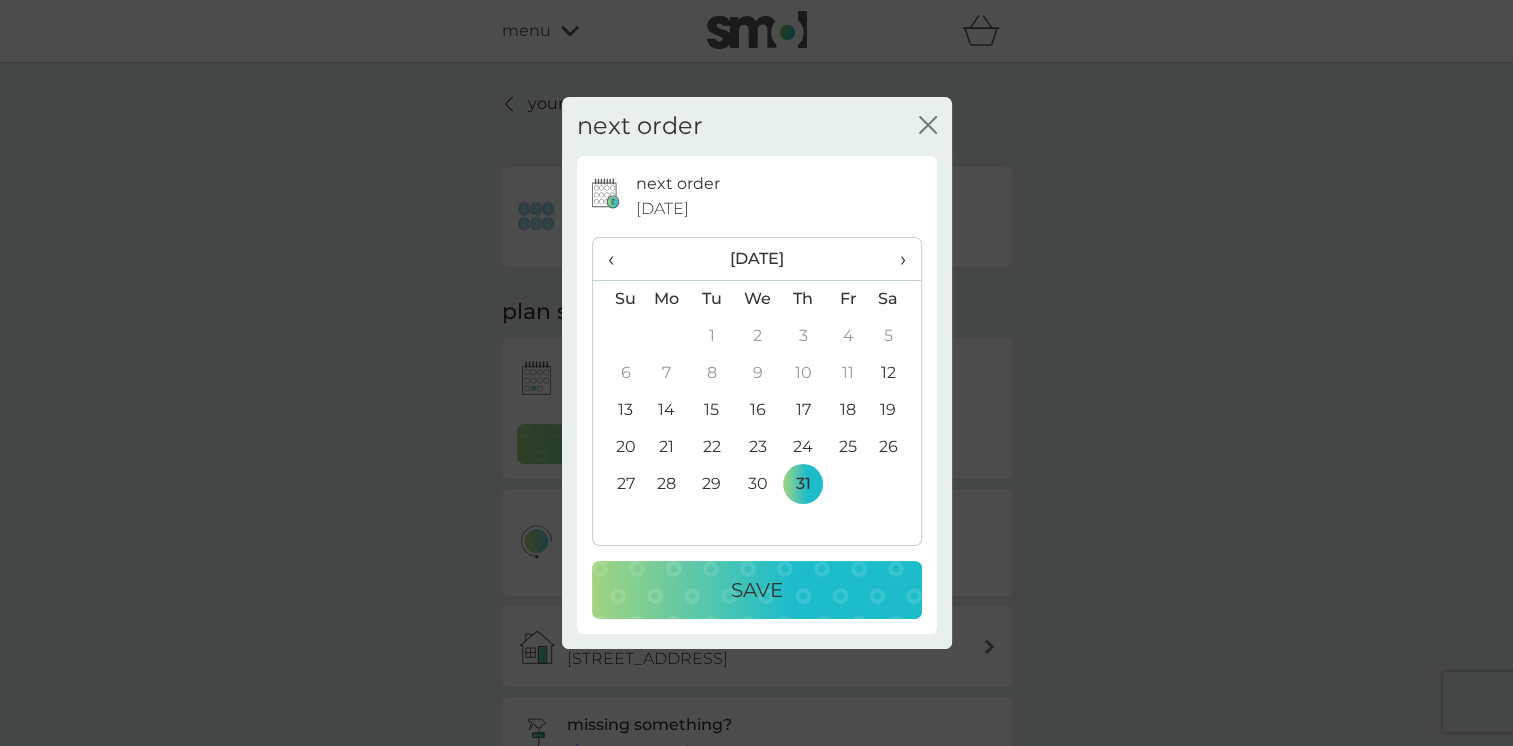 click on "›" at bounding box center [895, 259] 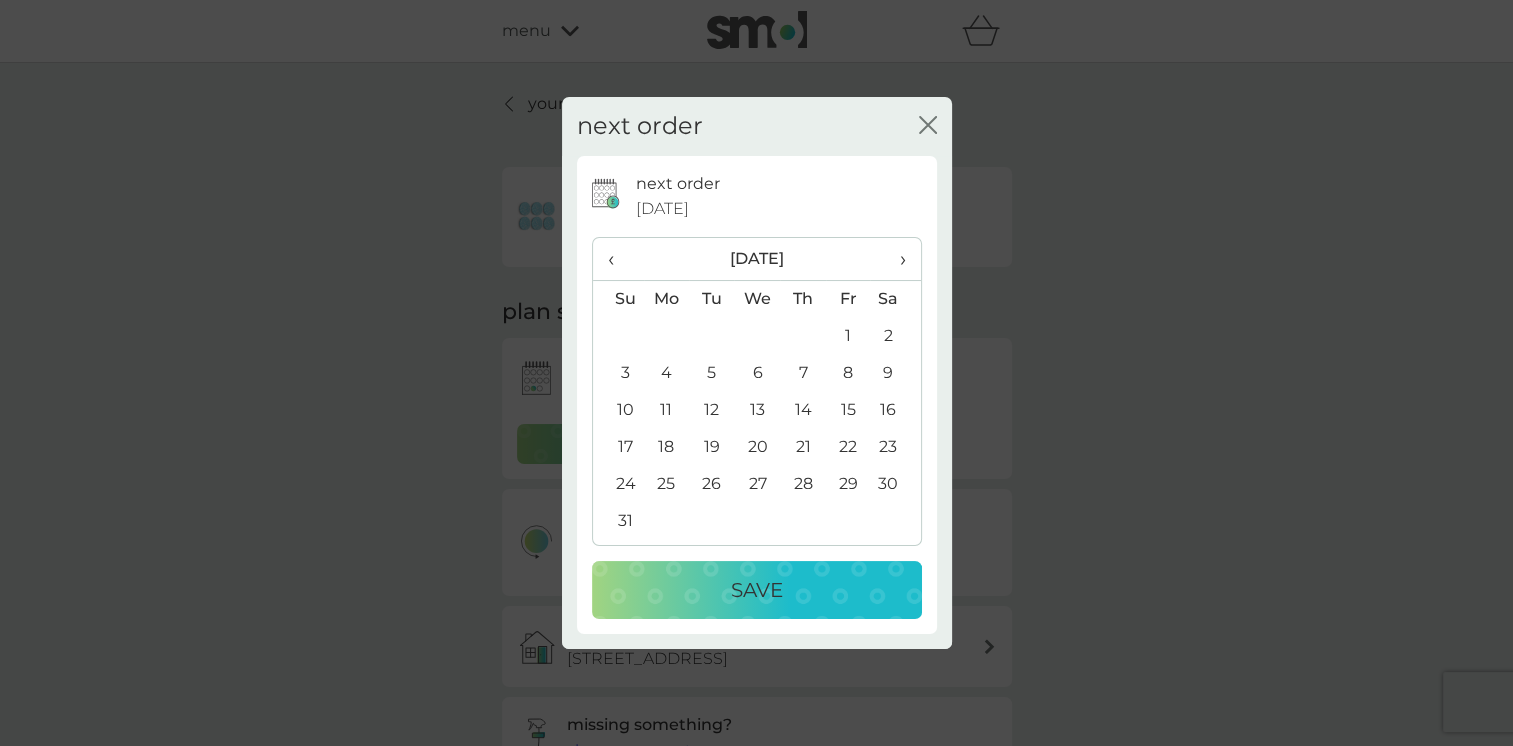 click on "31" at bounding box center [618, 521] 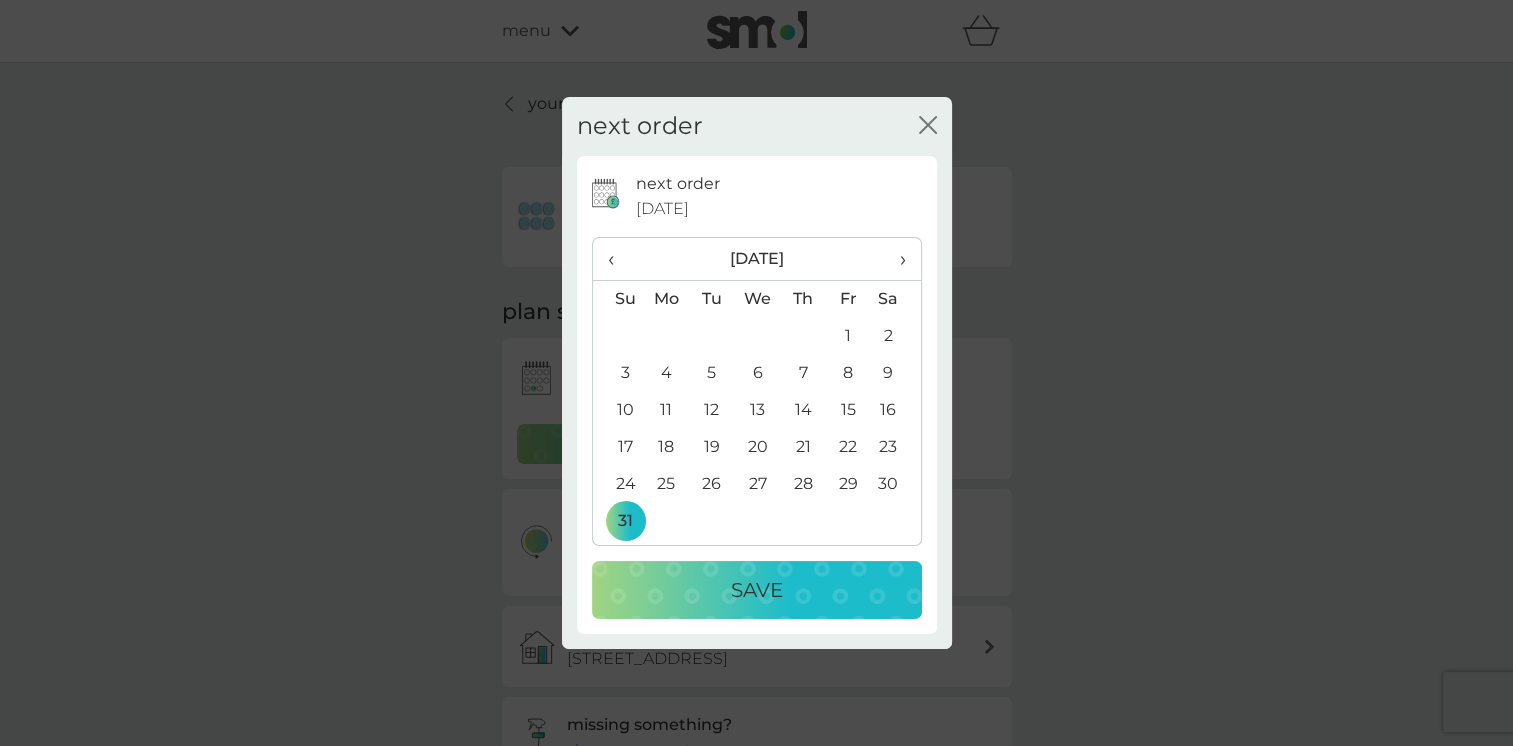 click on "Save" at bounding box center (757, 590) 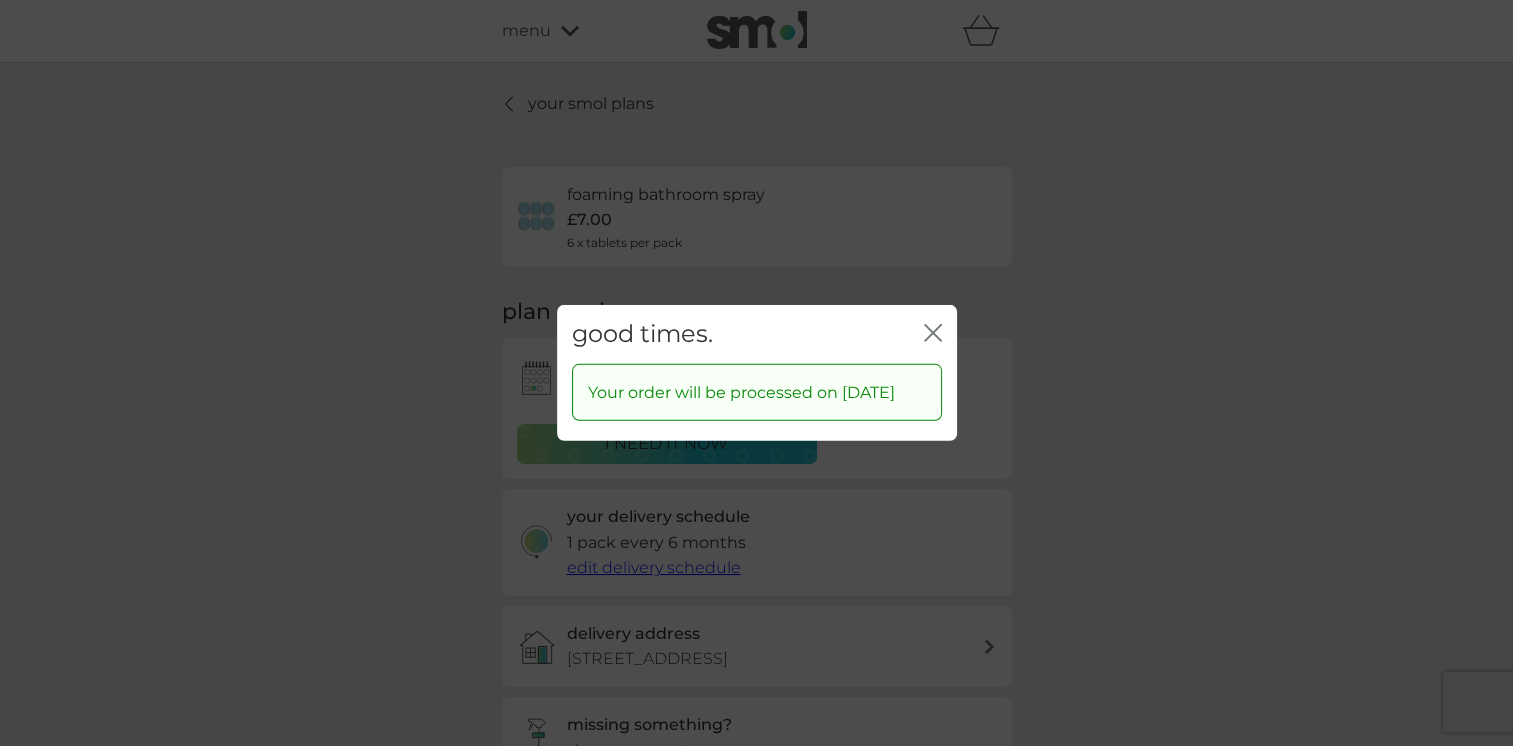 click on "close" 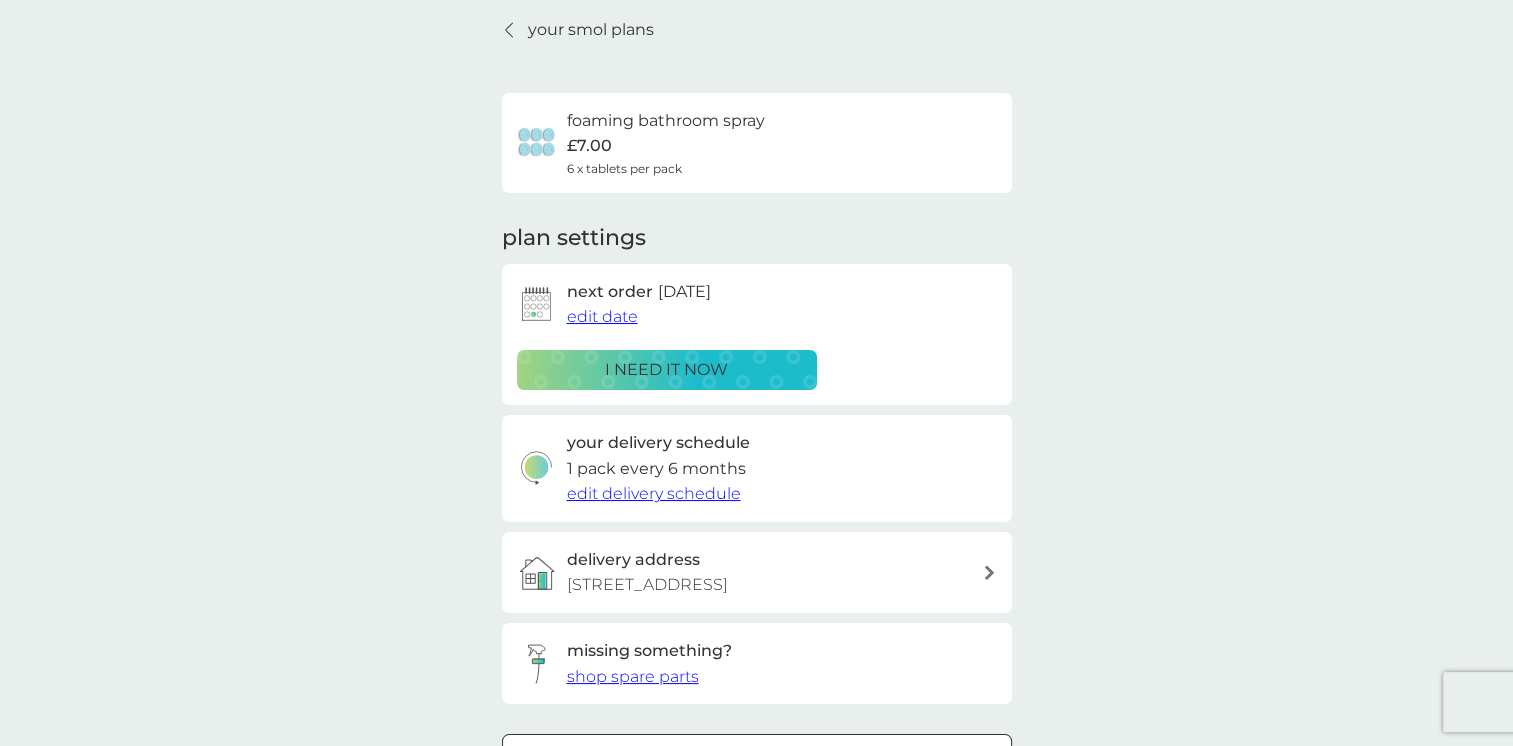 scroll, scrollTop: 80, scrollLeft: 0, axis: vertical 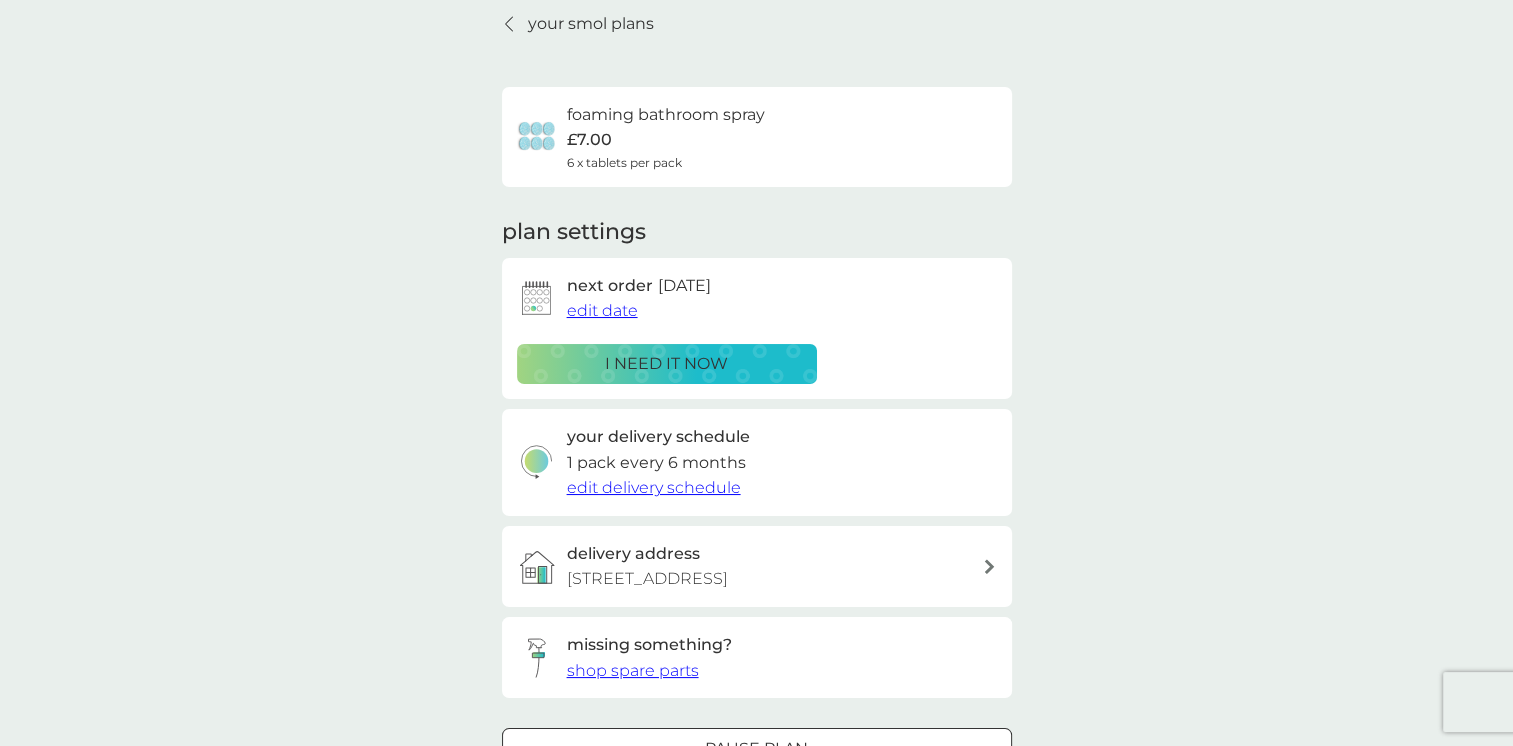 click on "your smol plans" at bounding box center (578, 24) 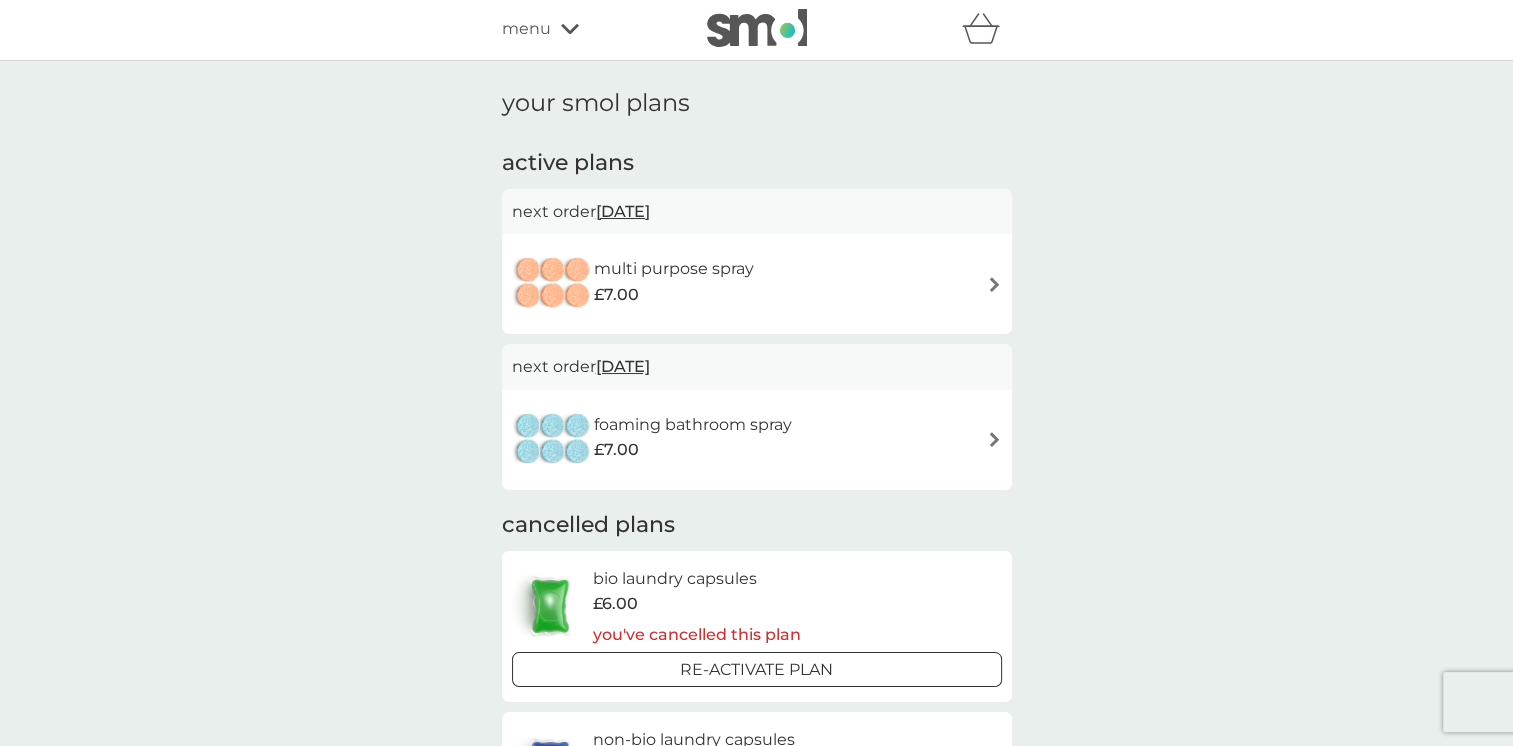 scroll, scrollTop: 0, scrollLeft: 0, axis: both 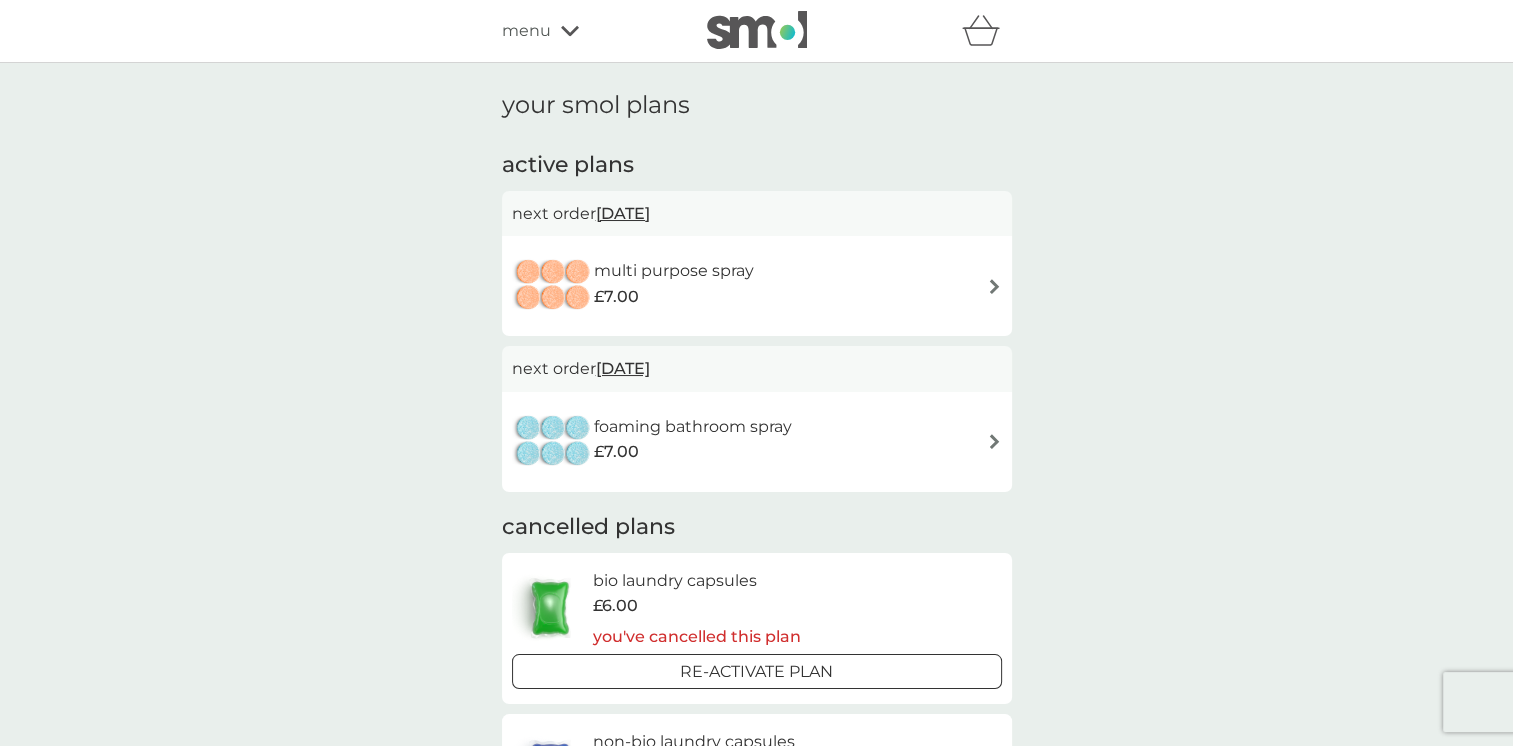 click on "menu" at bounding box center (526, 31) 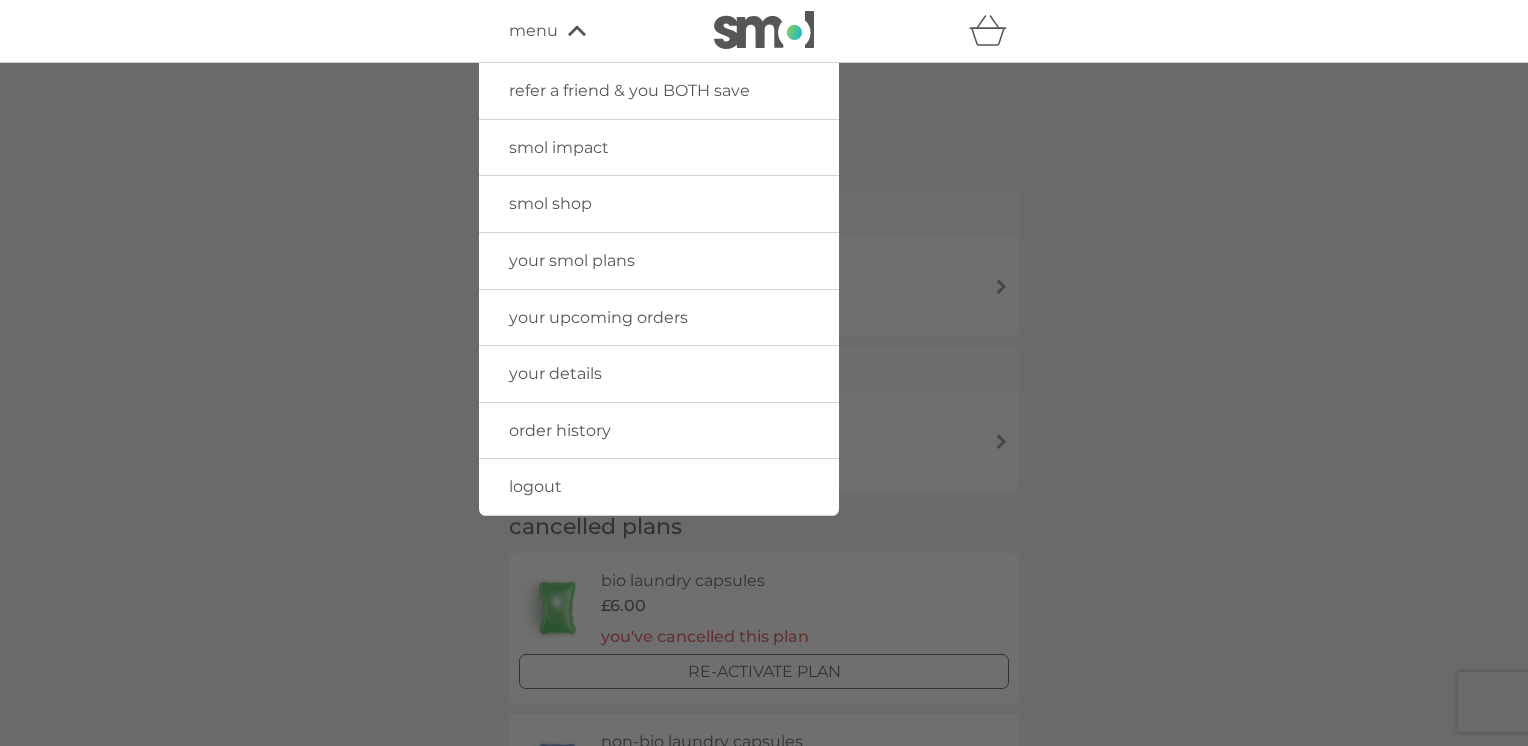 click on "smol shop" at bounding box center [550, 203] 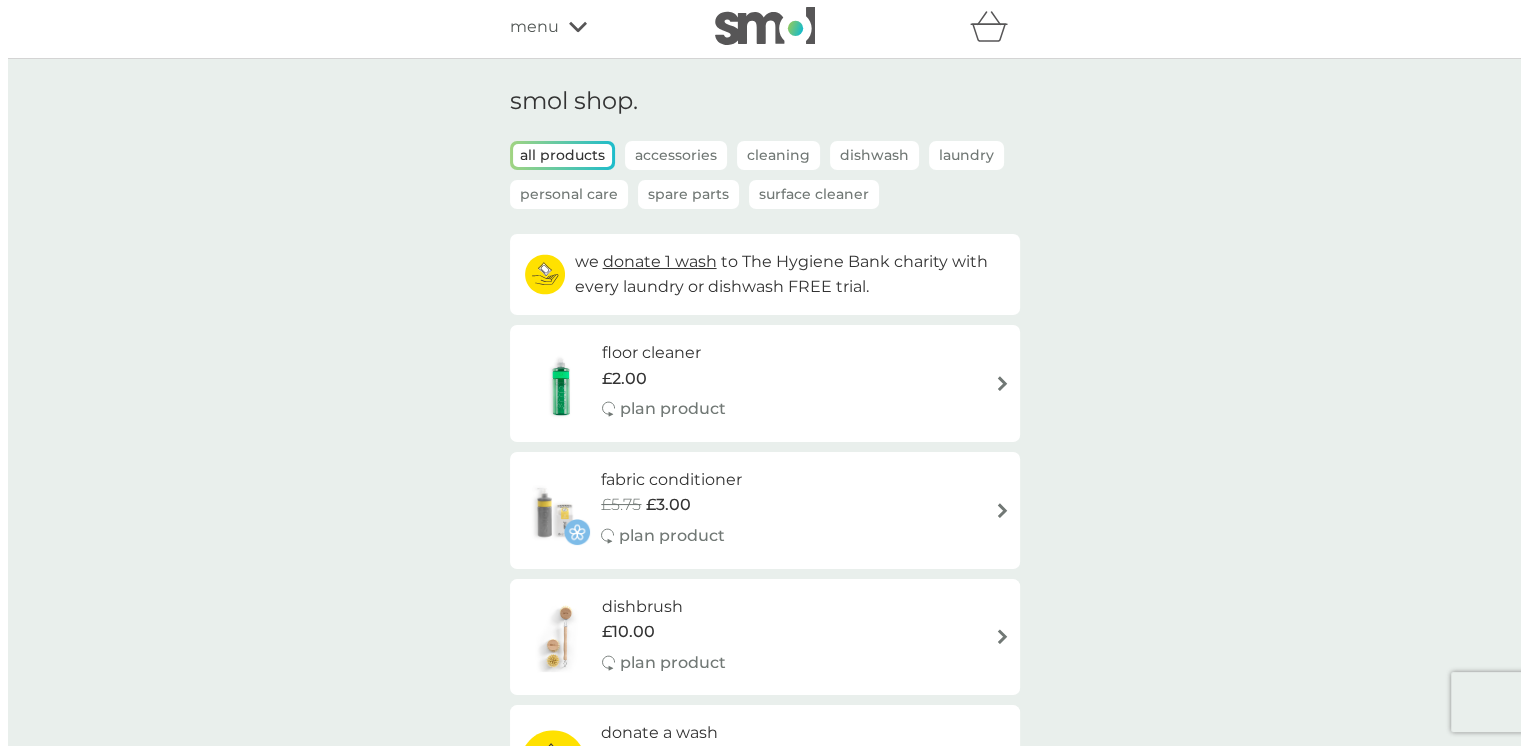 scroll, scrollTop: 0, scrollLeft: 0, axis: both 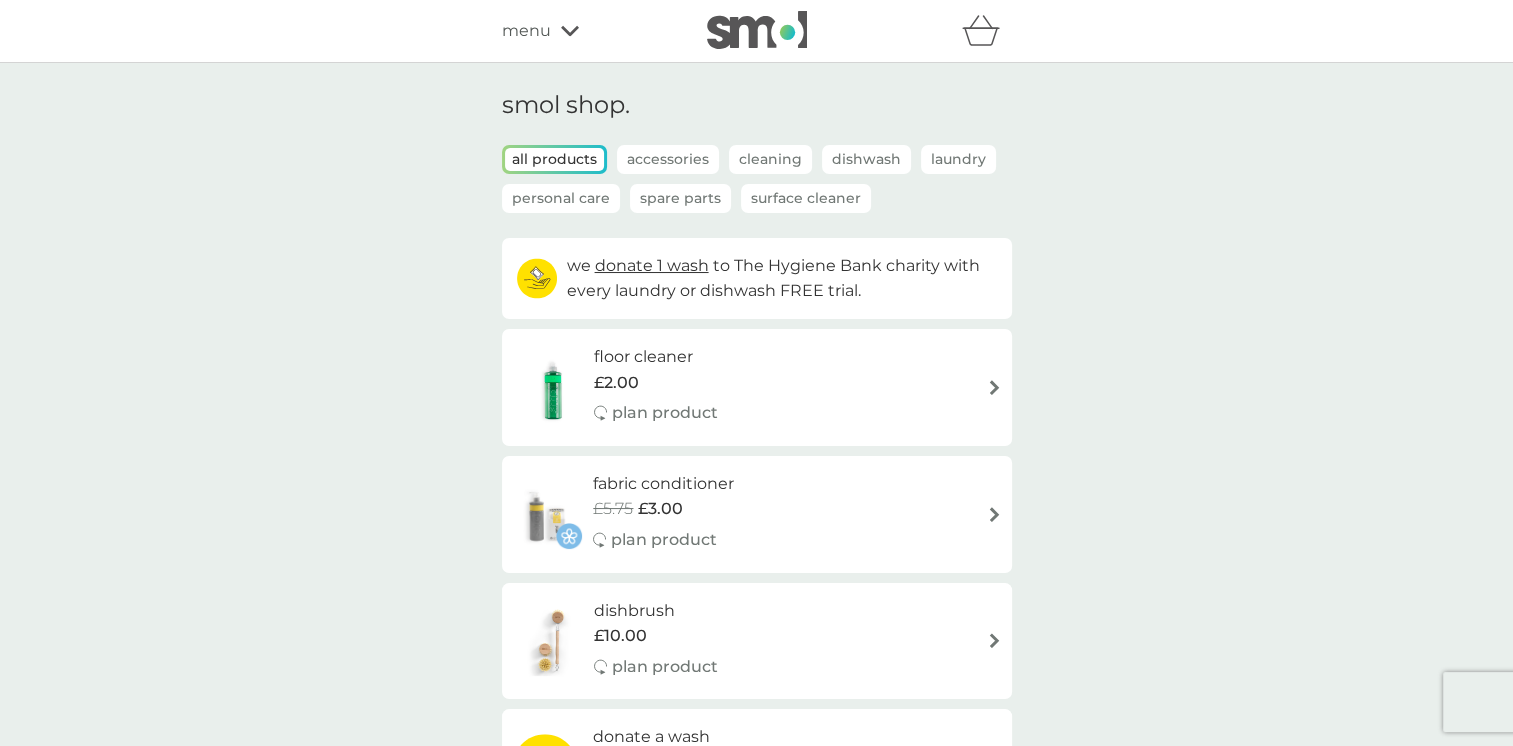 click on "menu" at bounding box center [587, 31] 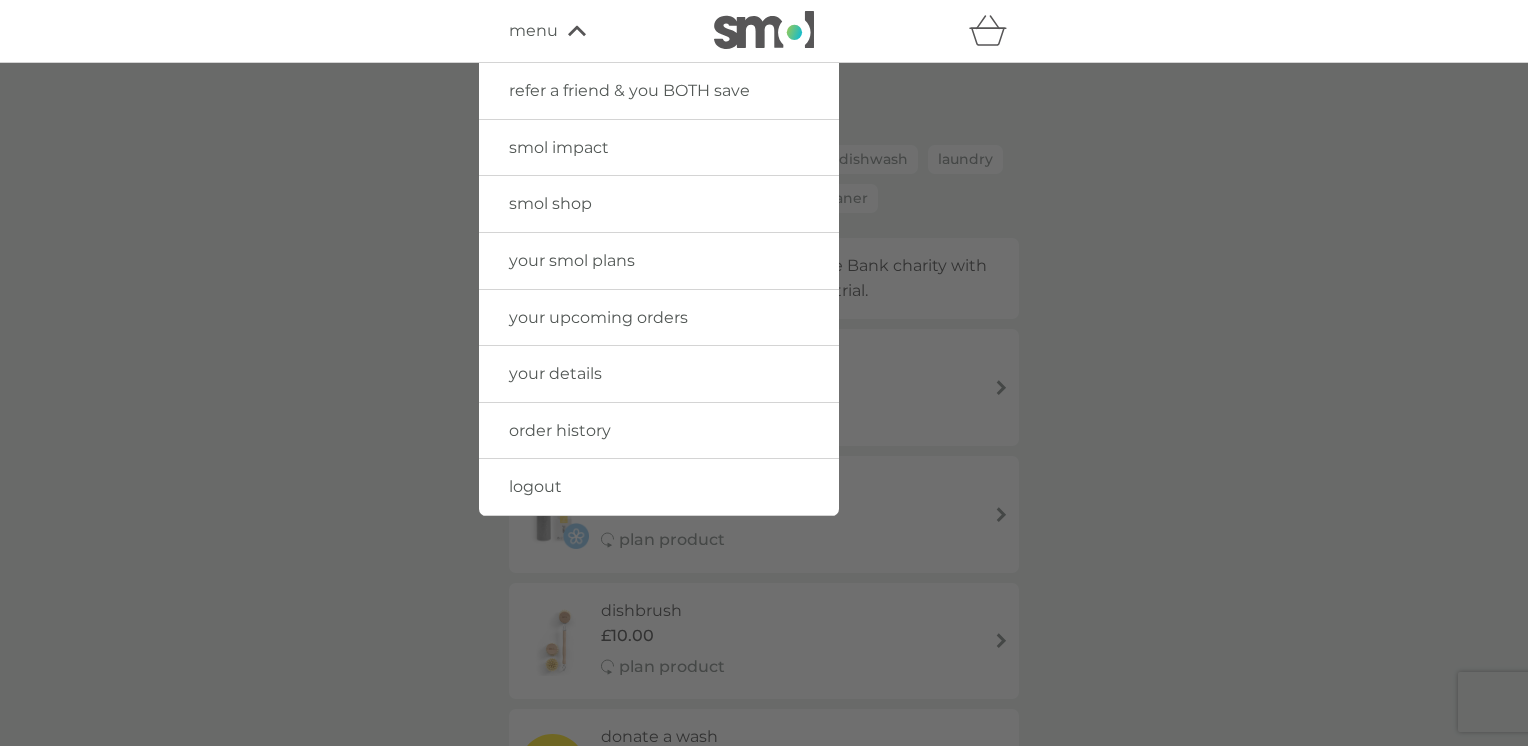 click on "logout" at bounding box center (535, 486) 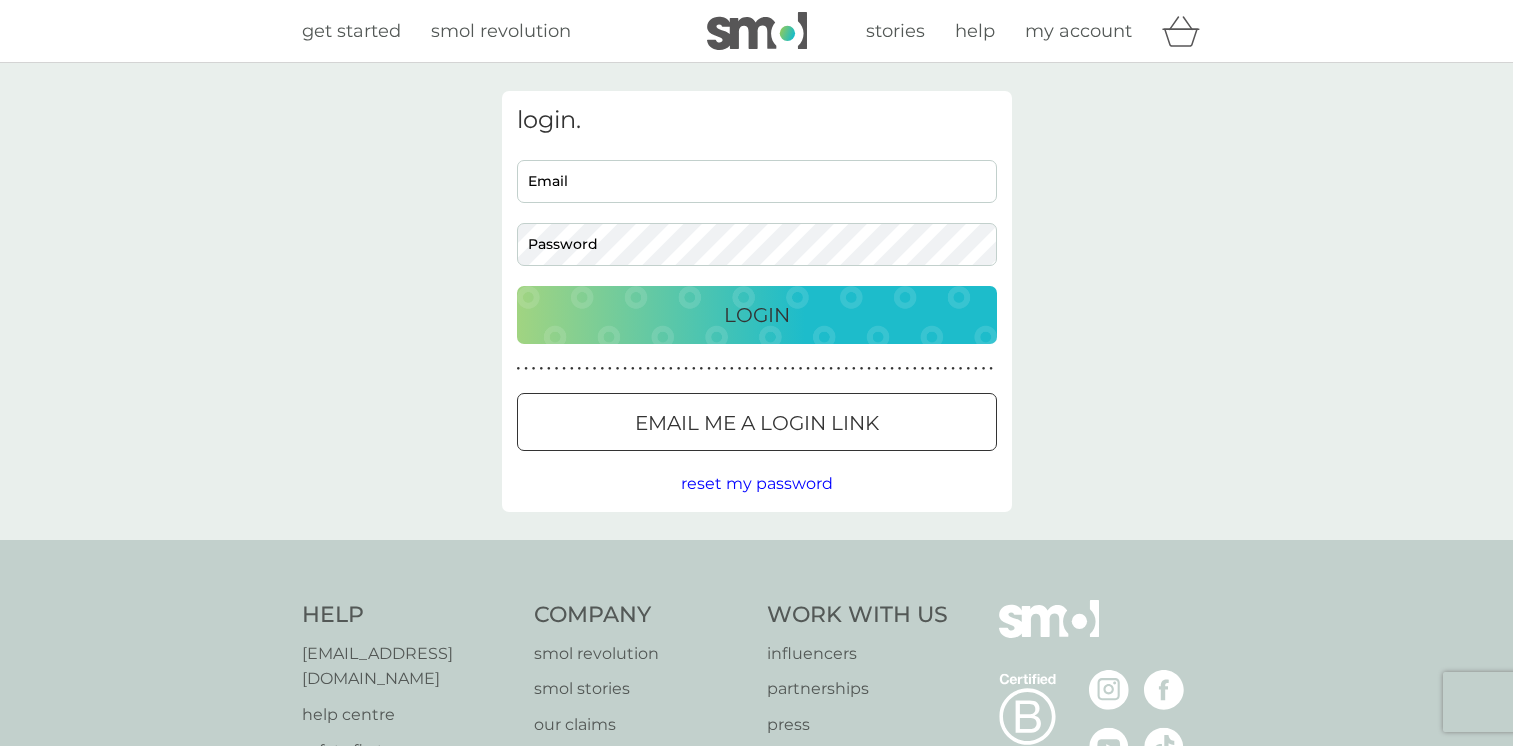 scroll, scrollTop: 0, scrollLeft: 0, axis: both 